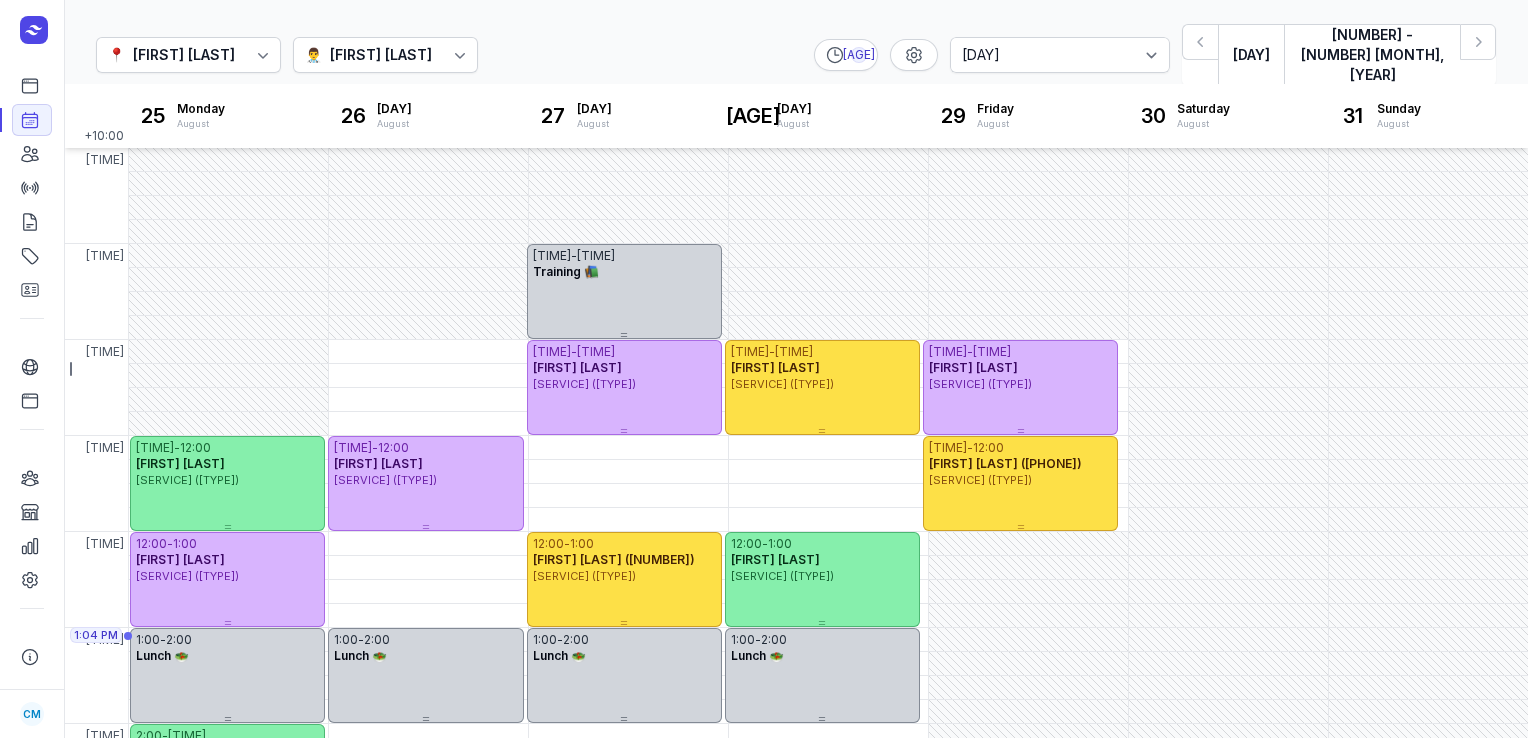 select on "week" 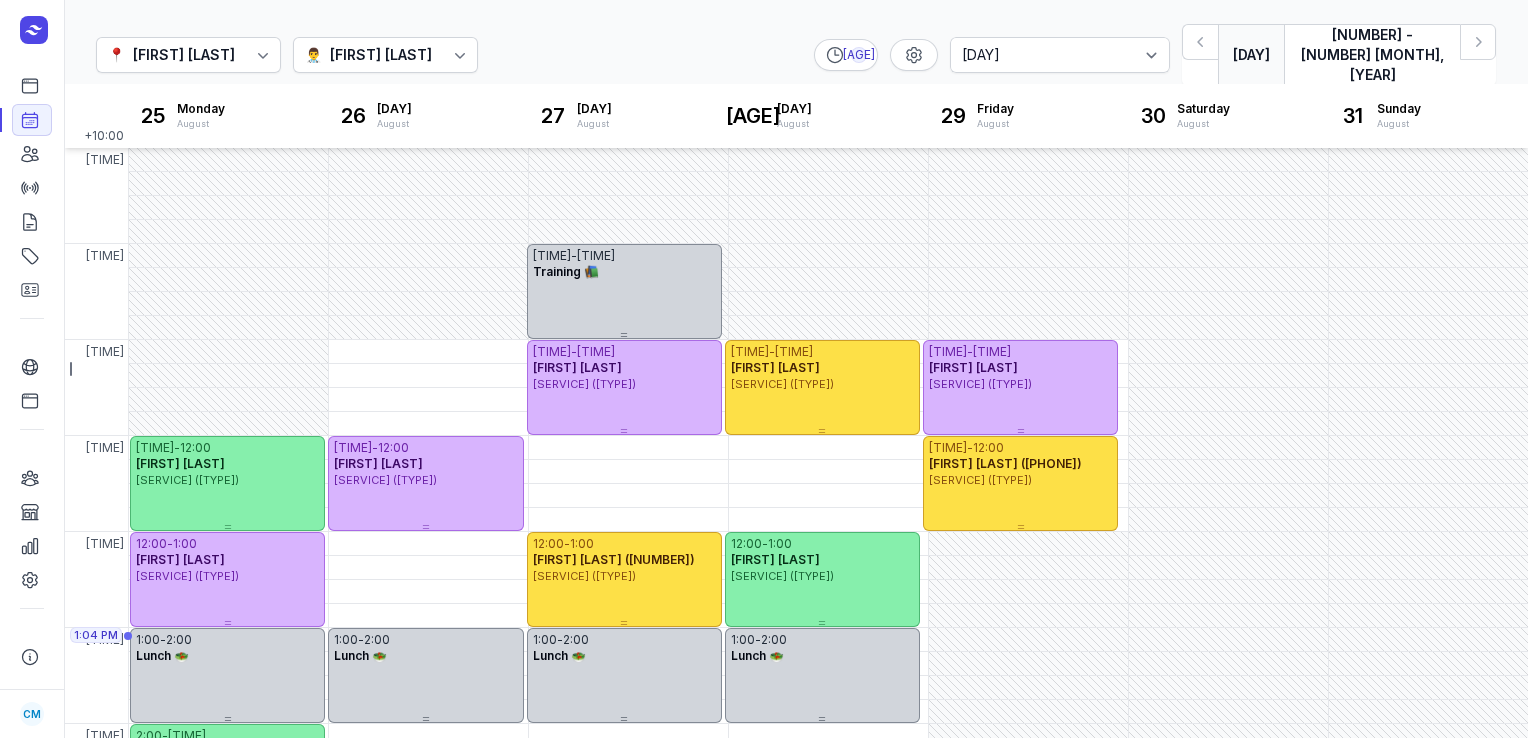 scroll, scrollTop: 0, scrollLeft: 0, axis: both 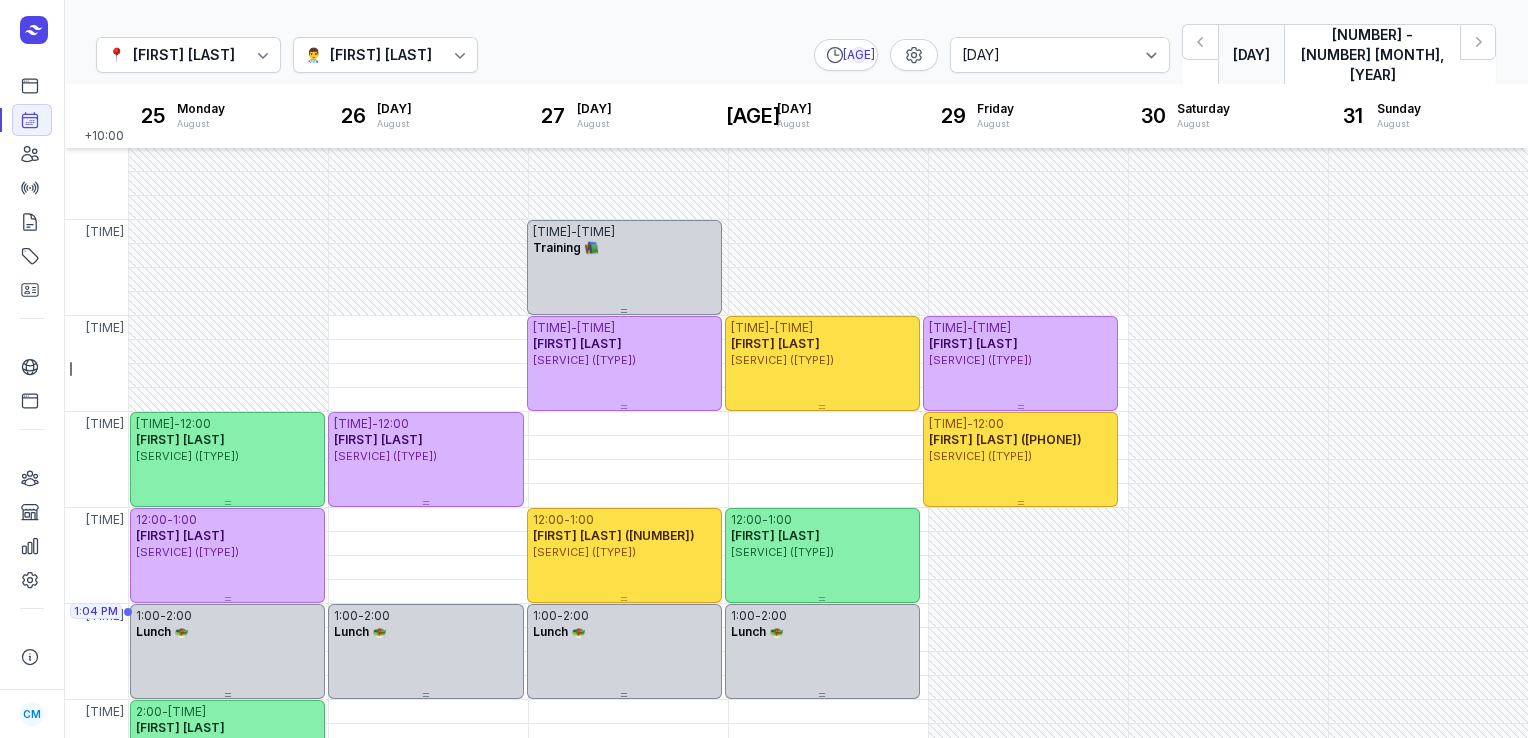 click on "[DAY]" at bounding box center [1251, 55] 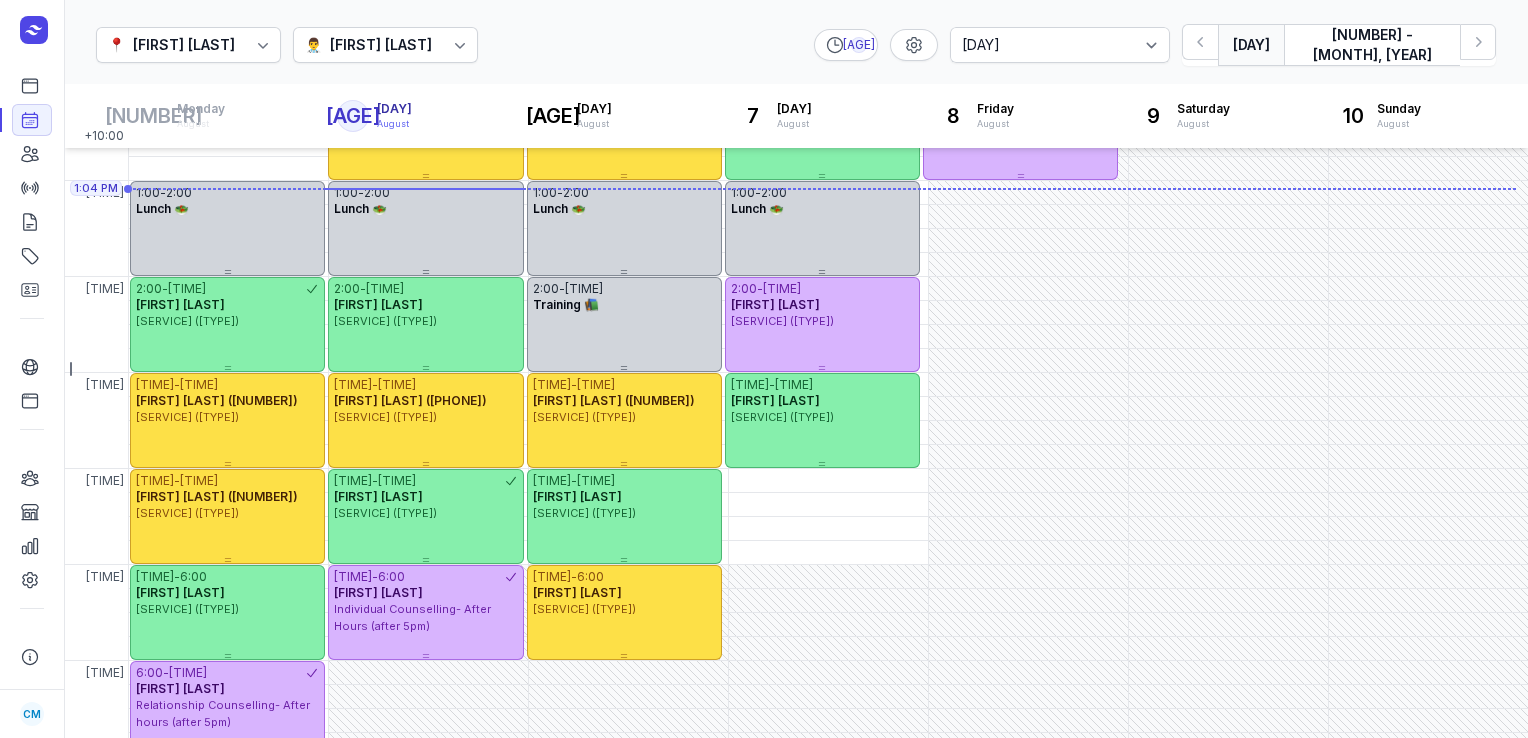 scroll, scrollTop: 446, scrollLeft: 0, axis: vertical 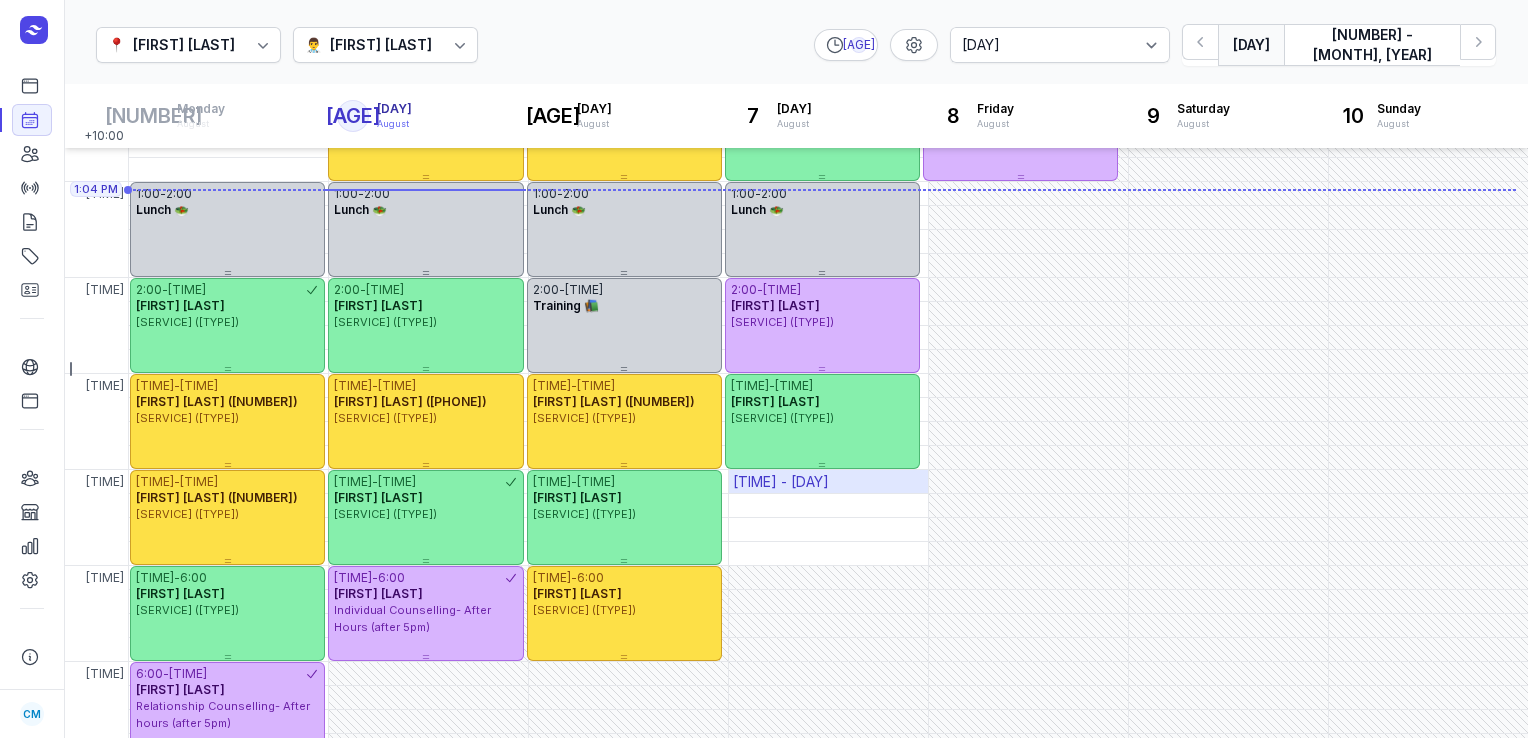 click on "[TIME] - [DAY]" at bounding box center [828, 481] 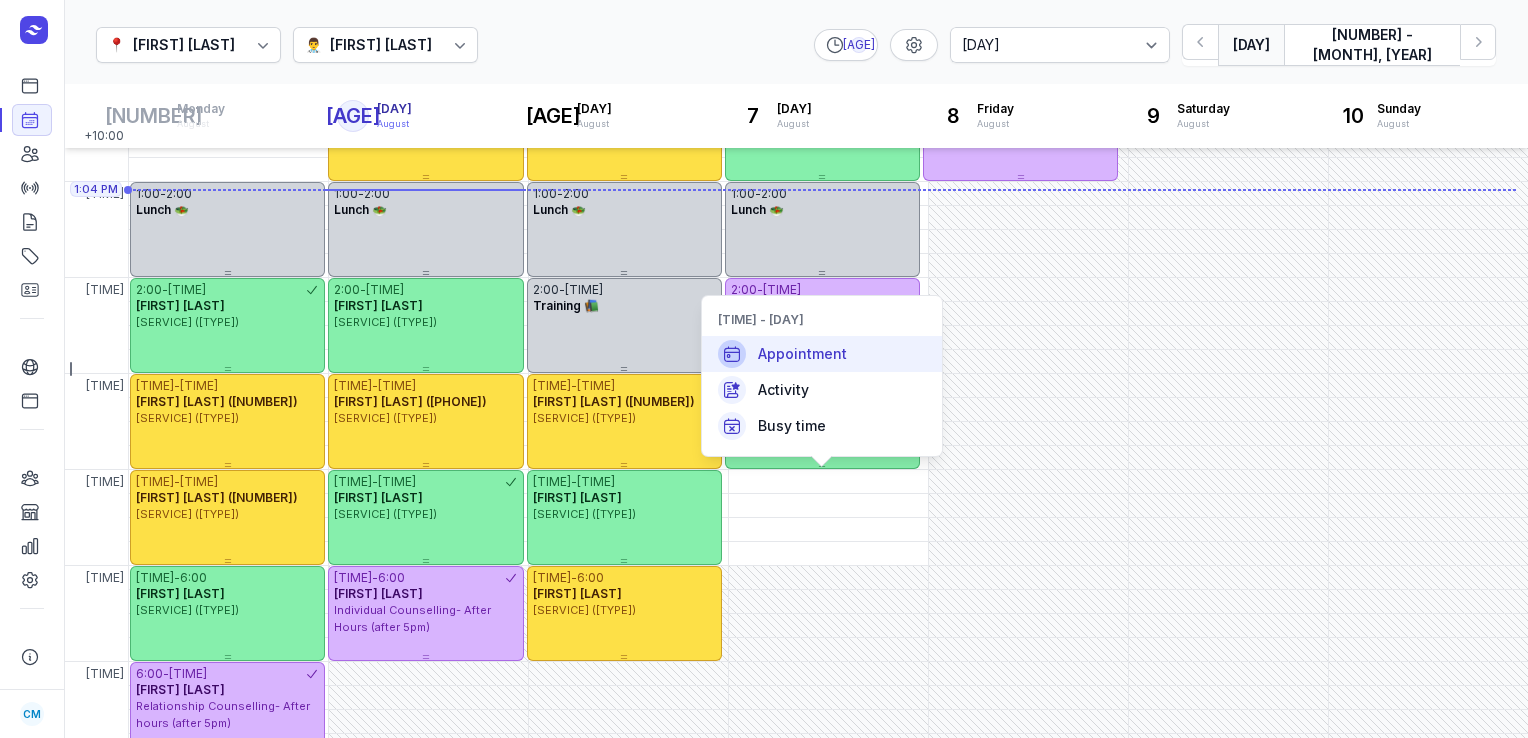 click on "Appointment" at bounding box center [822, 354] 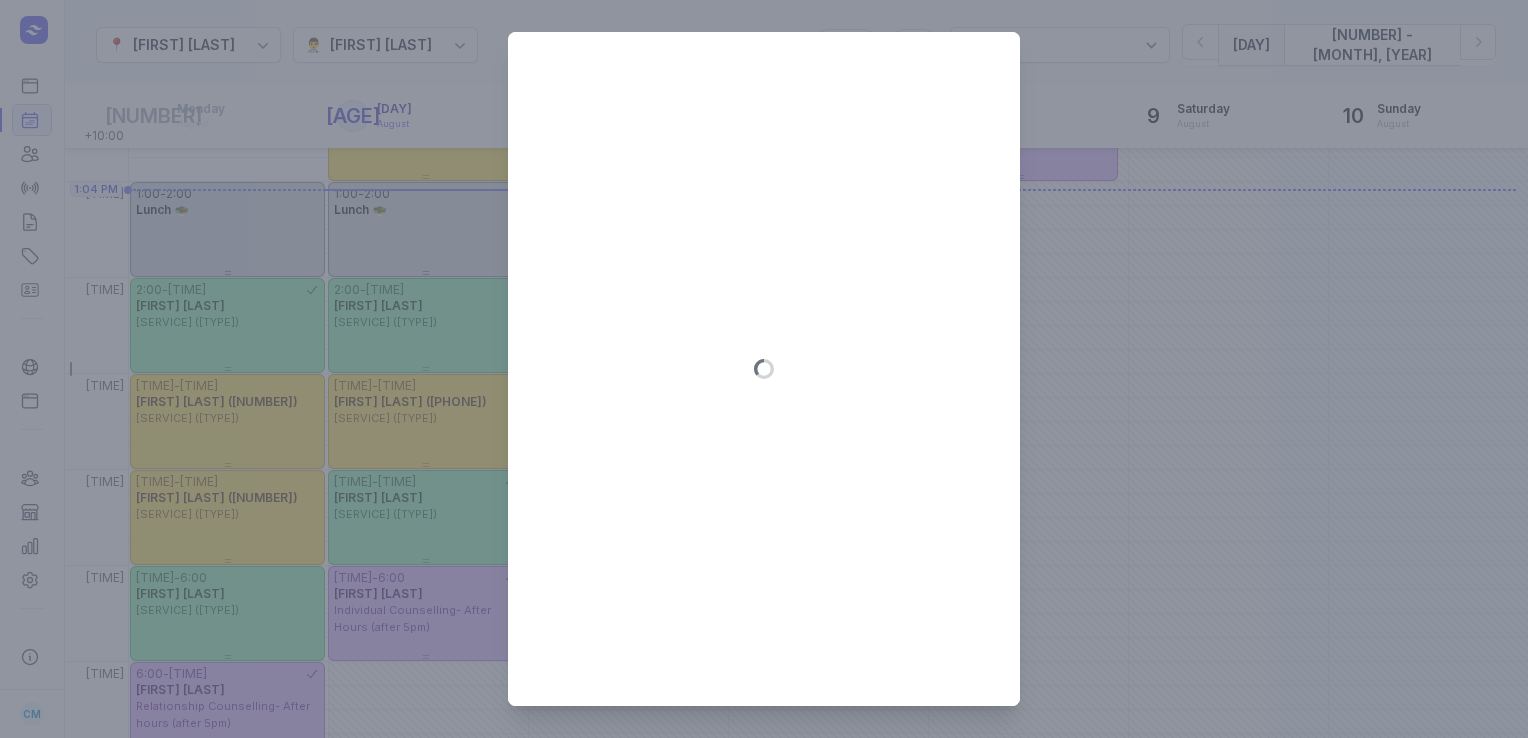 type on "[YEAR]-[MONTH]-[DAY]" 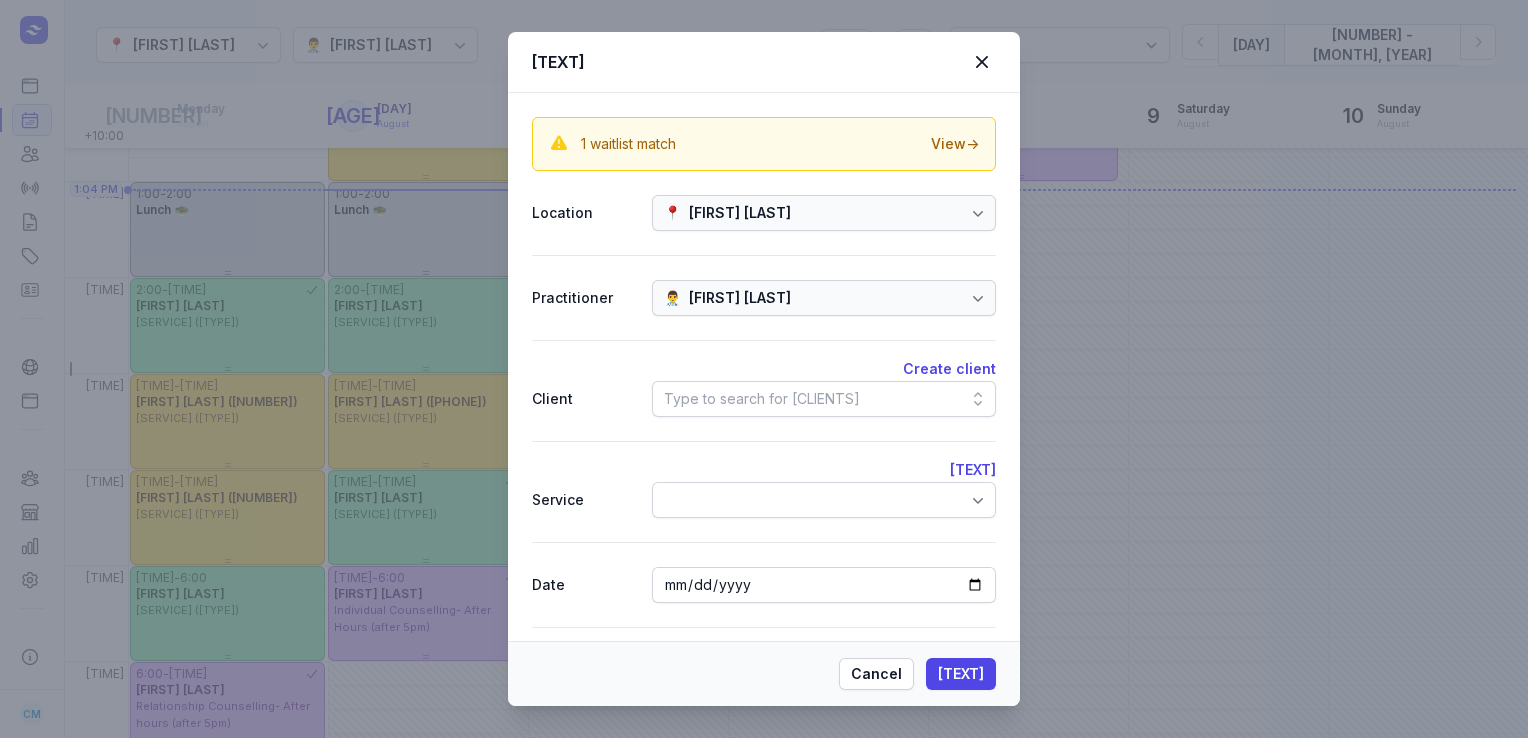 click on "Type to search for [CLIENTS]" 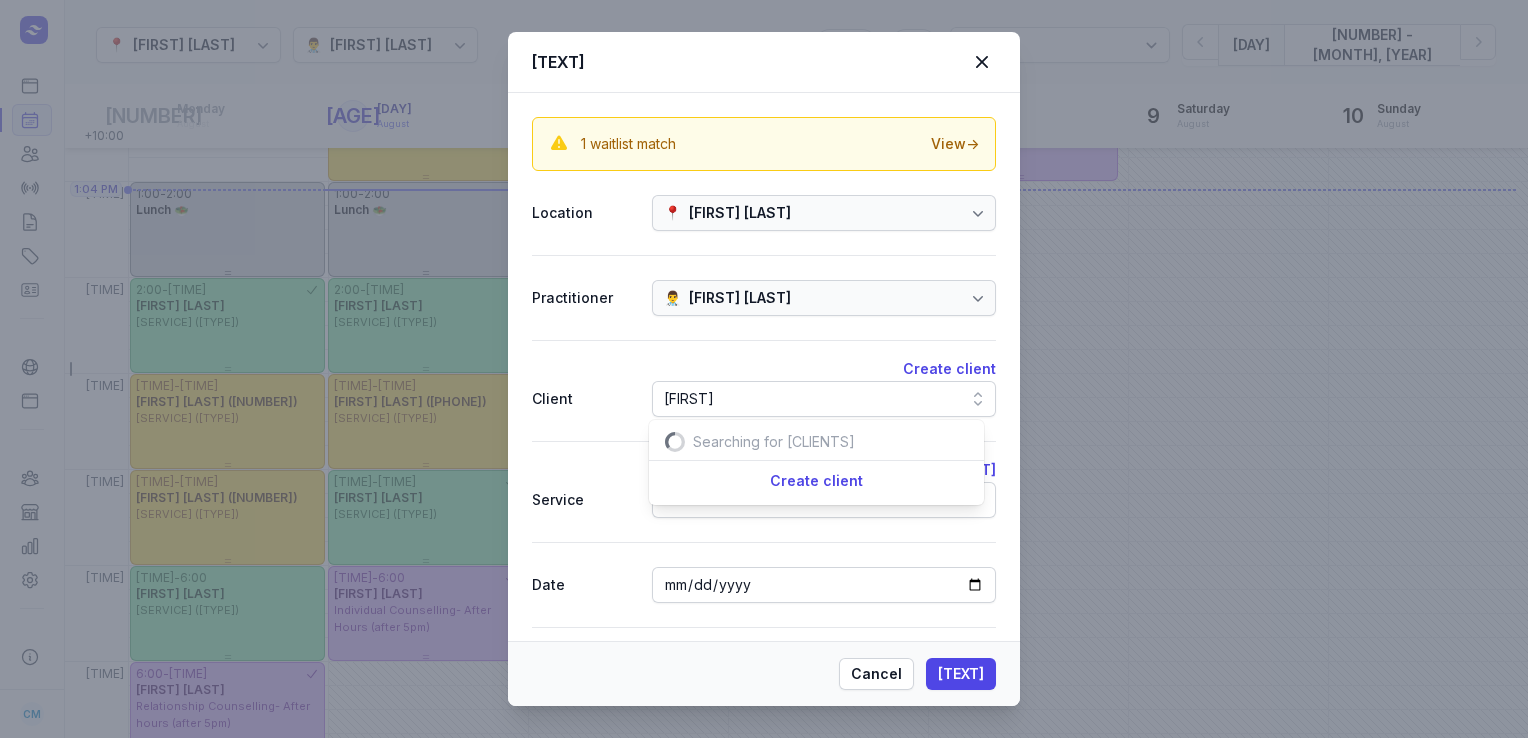 scroll, scrollTop: 0, scrollLeft: 20, axis: horizontal 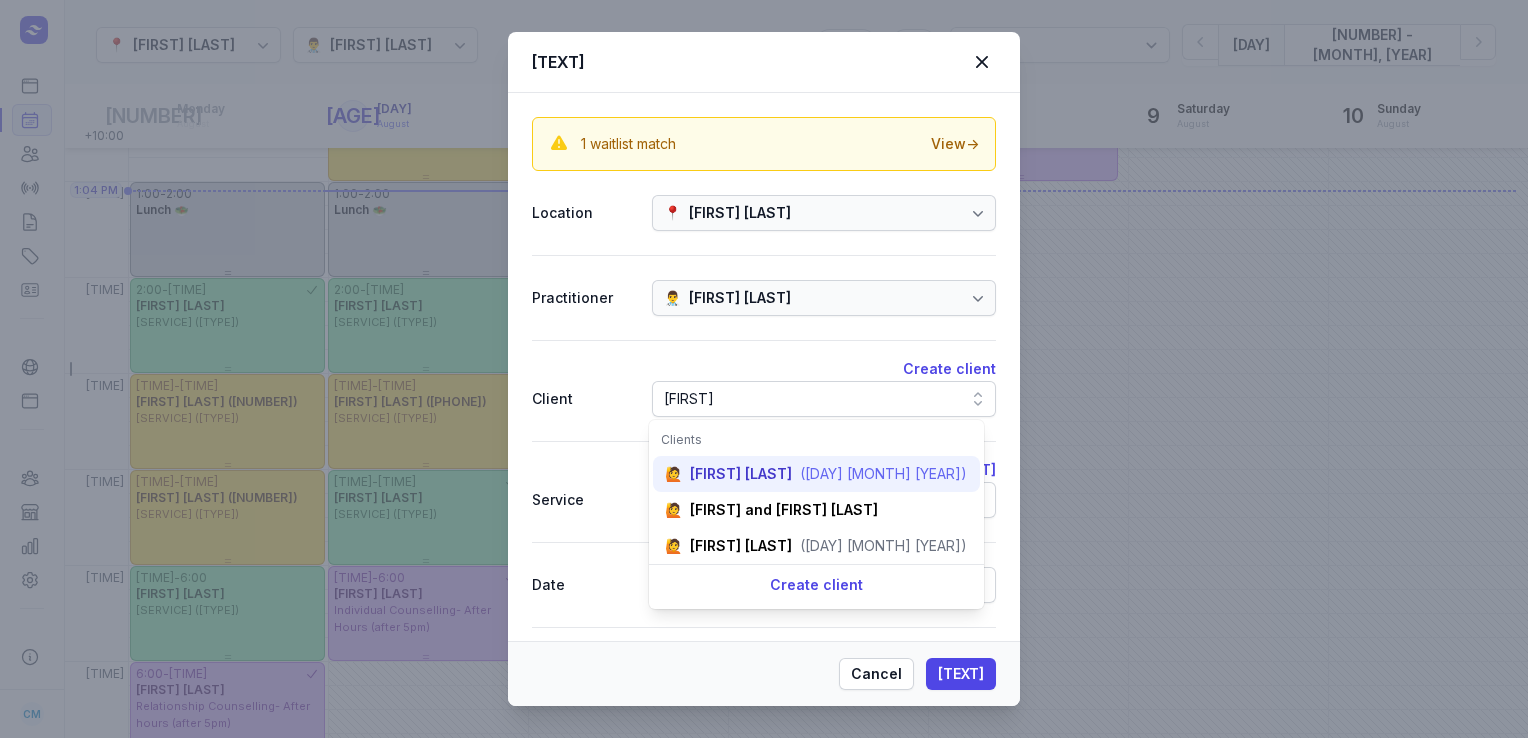 type on "[FIRST]" 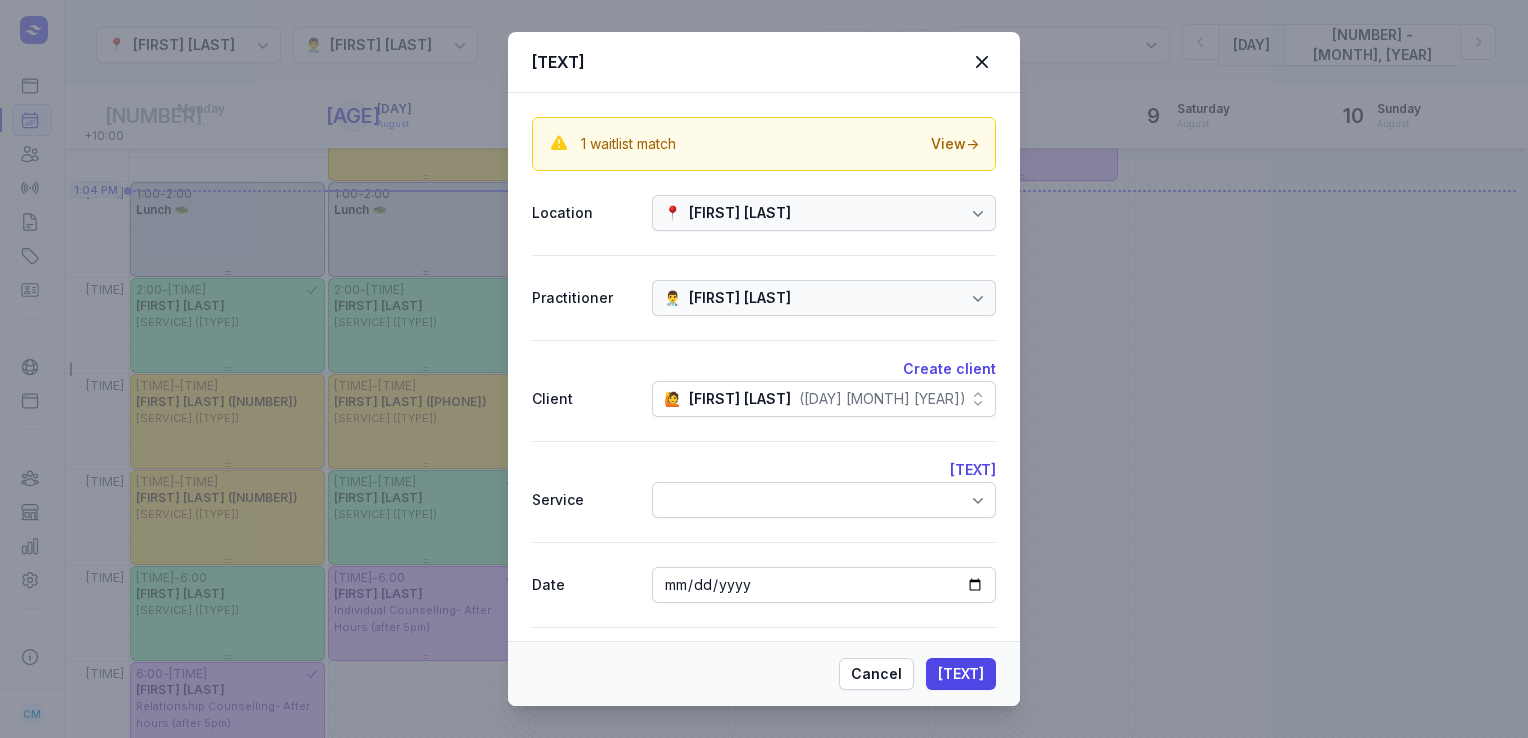 click at bounding box center (824, 500) 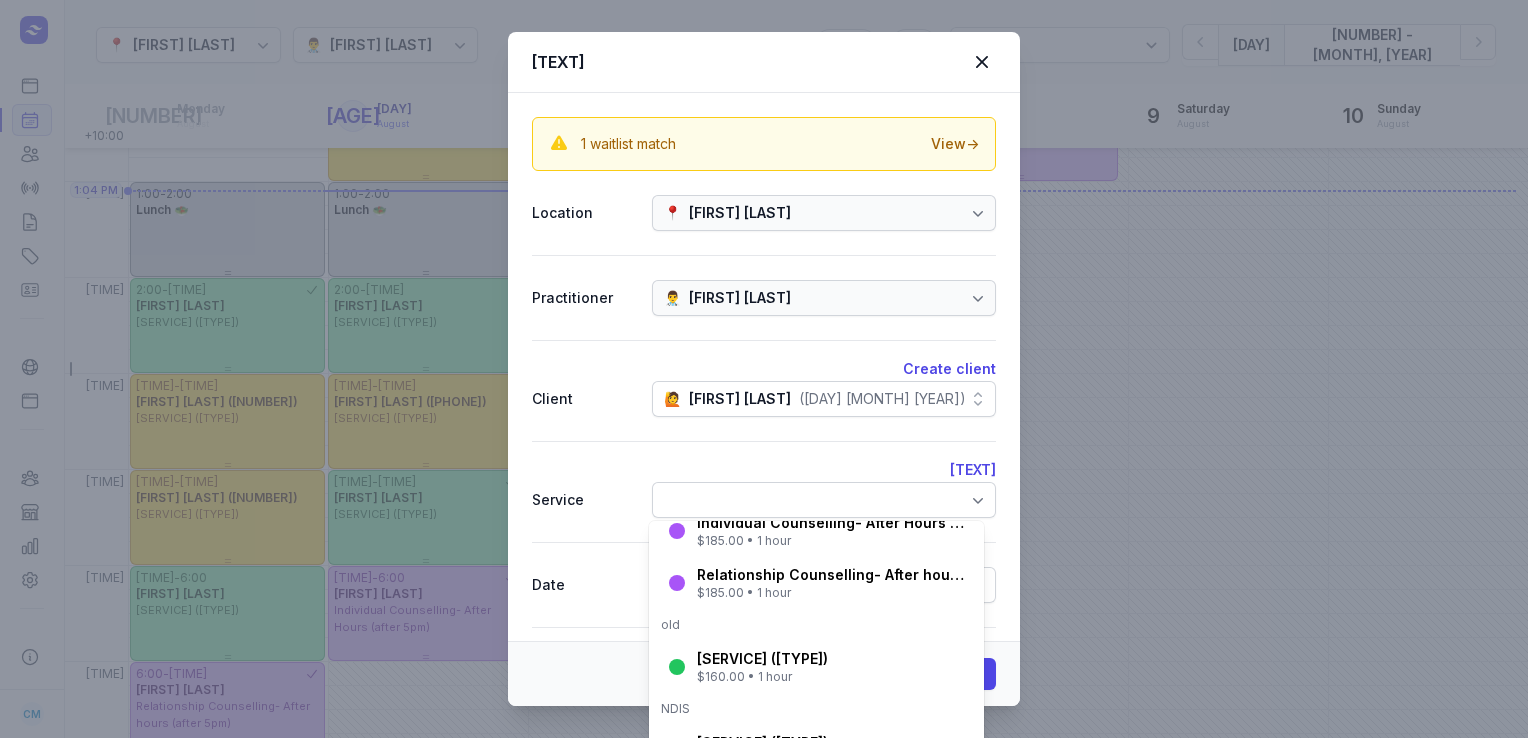 scroll, scrollTop: 208, scrollLeft: 0, axis: vertical 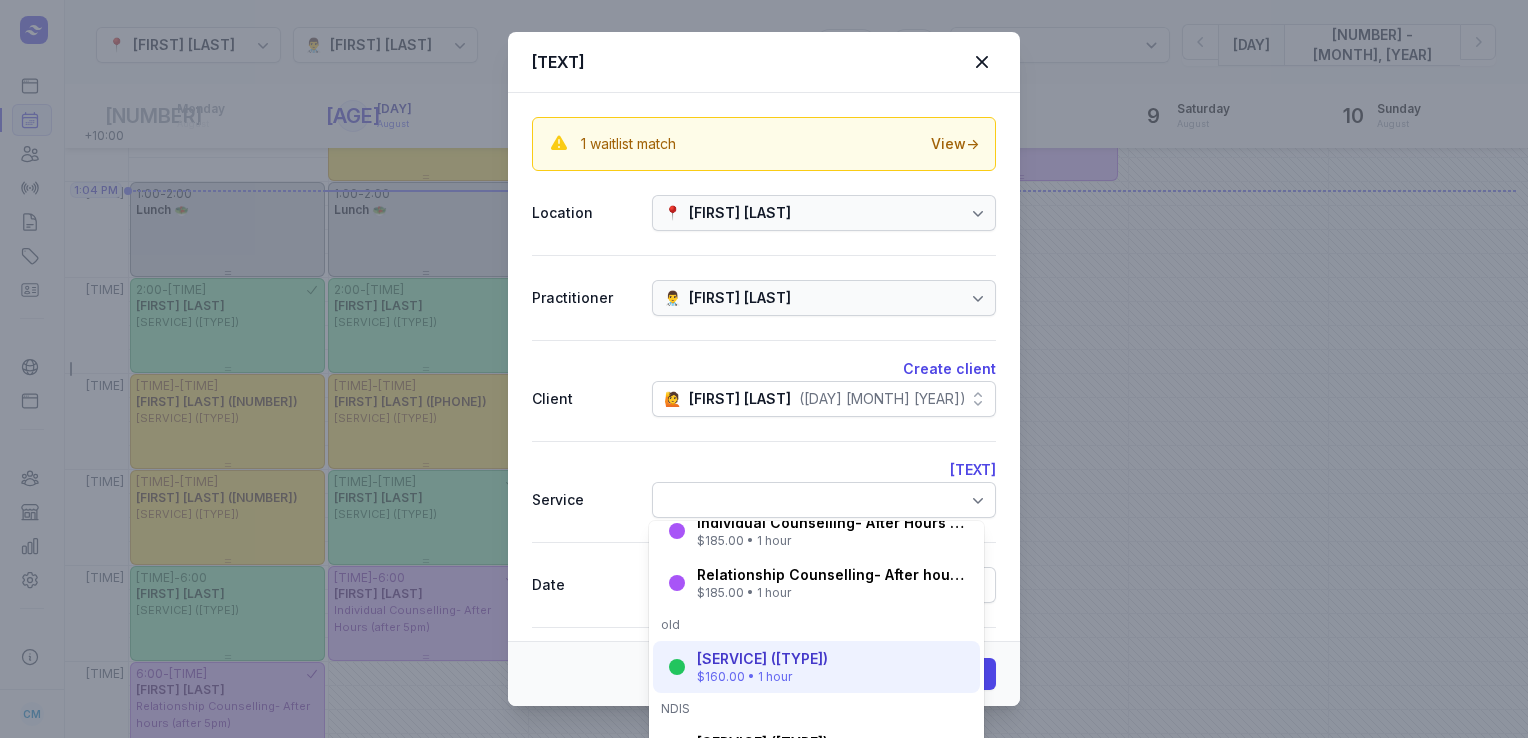 click on "[SERVICE] ([TYPE]) $[PRICE] • [DURATION]" 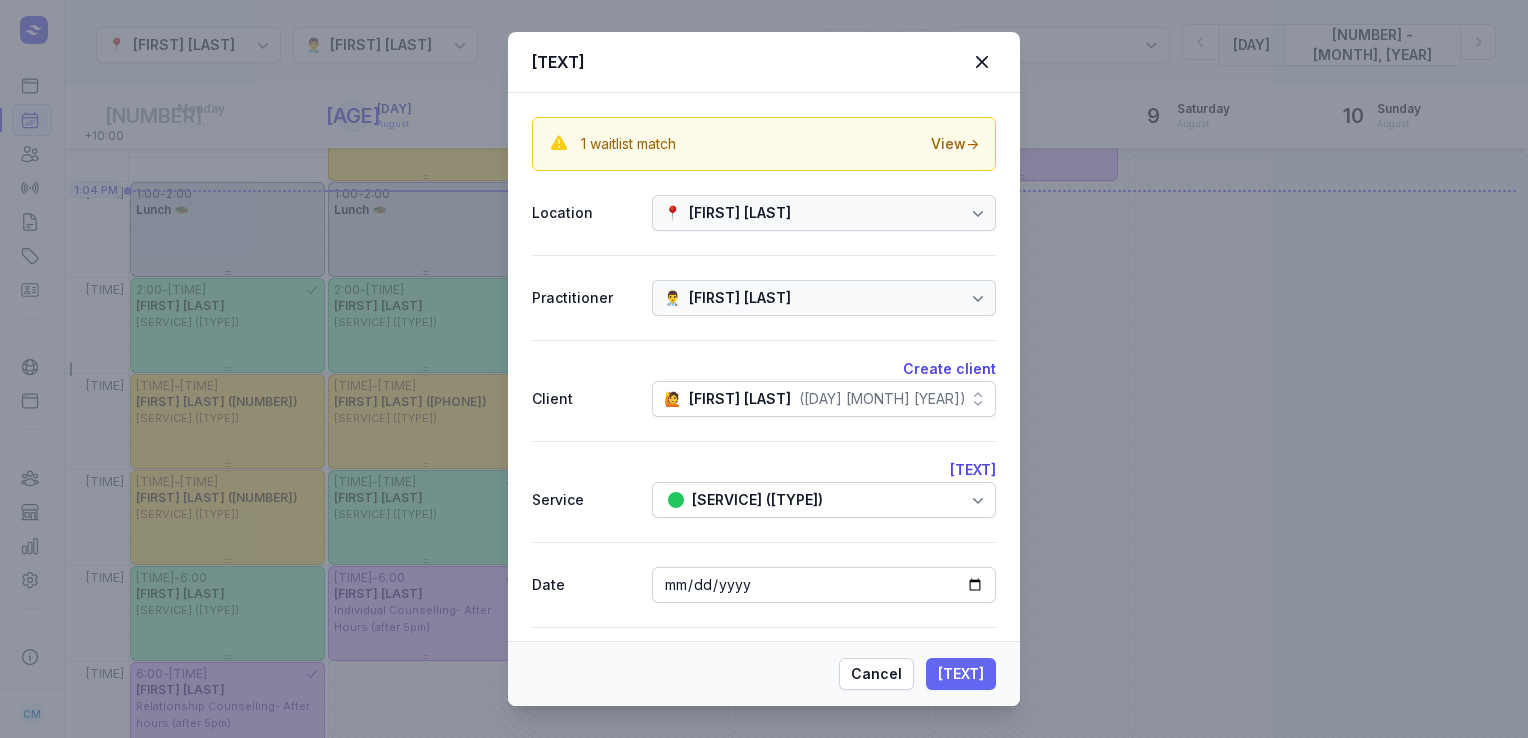 click on "[TEXT]" at bounding box center [961, 674] 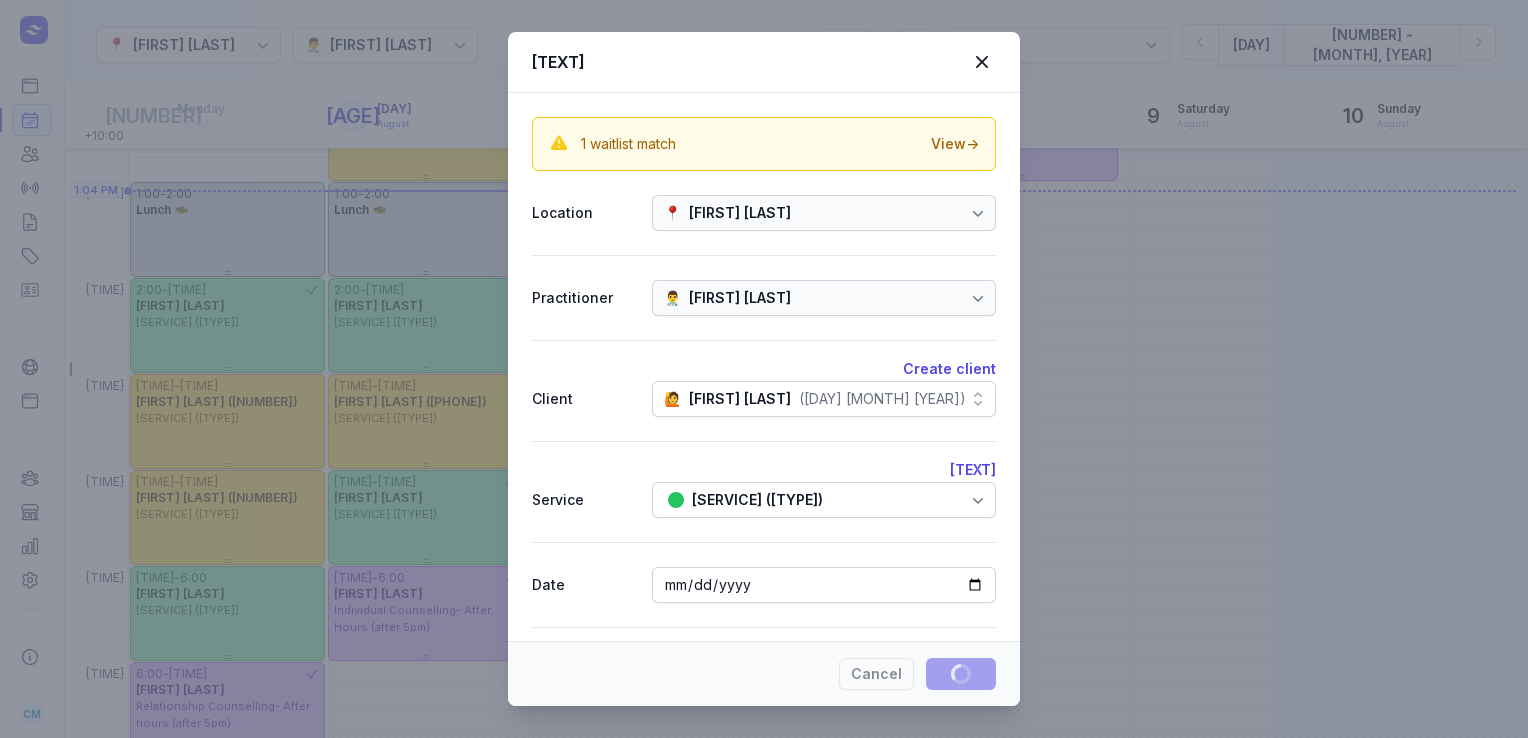 type 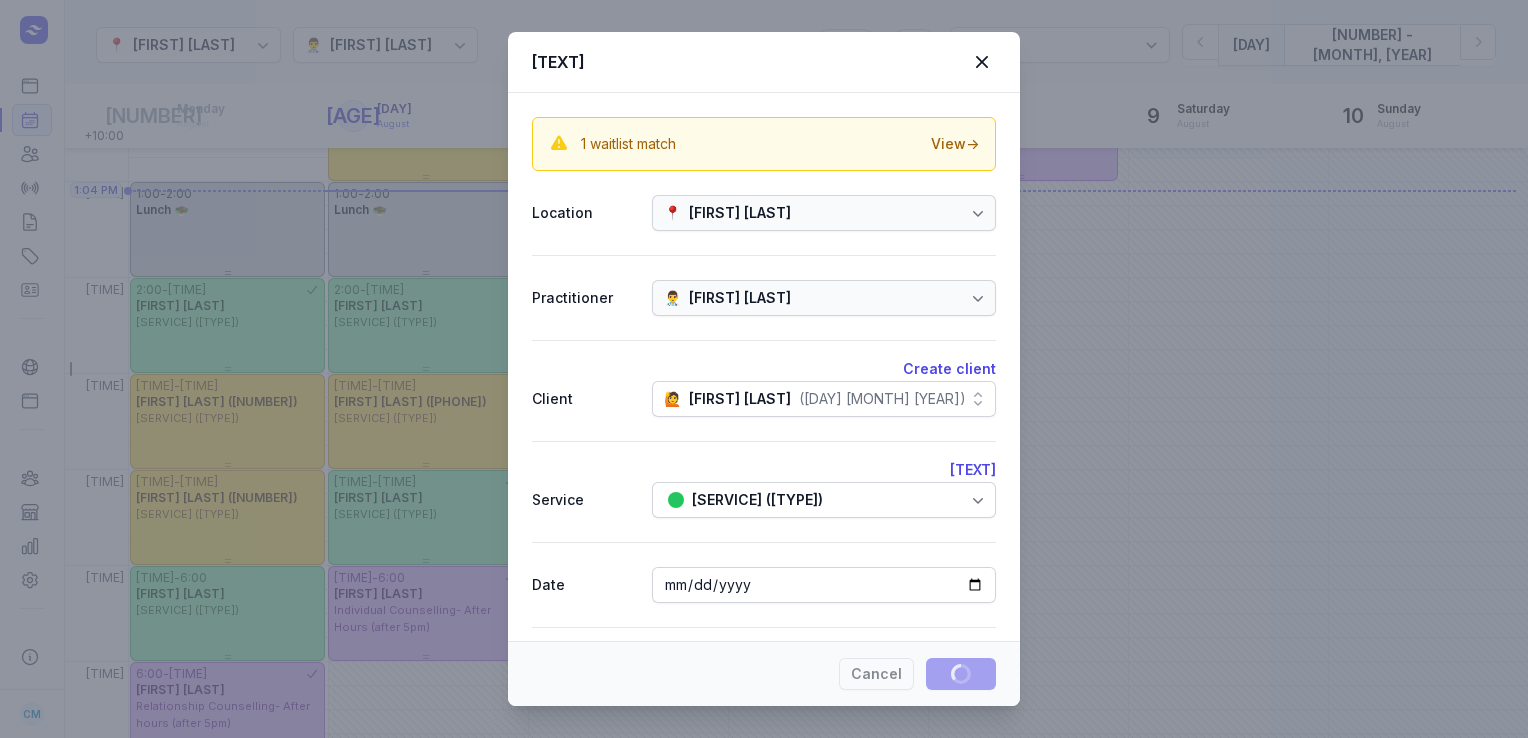 select 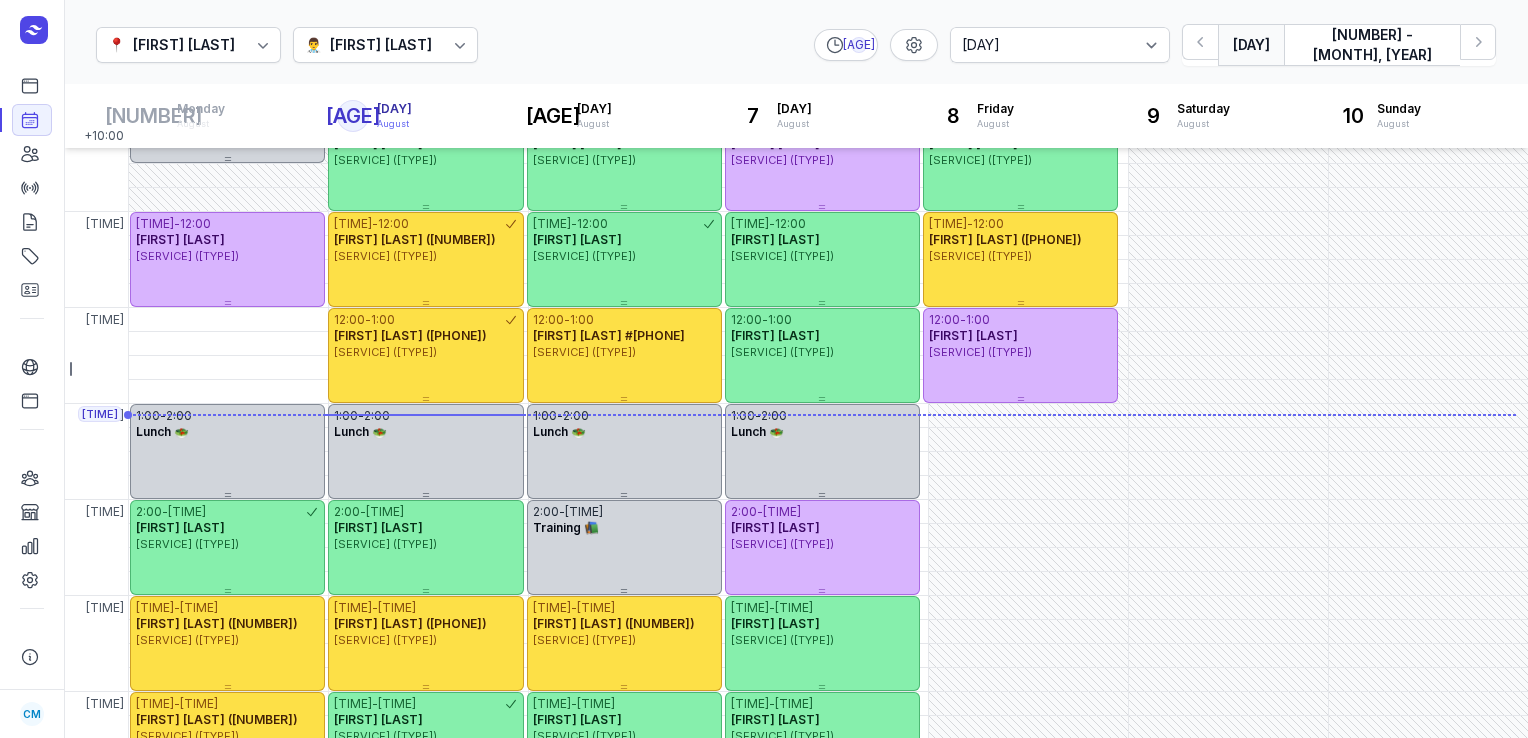 scroll, scrollTop: 224, scrollLeft: 0, axis: vertical 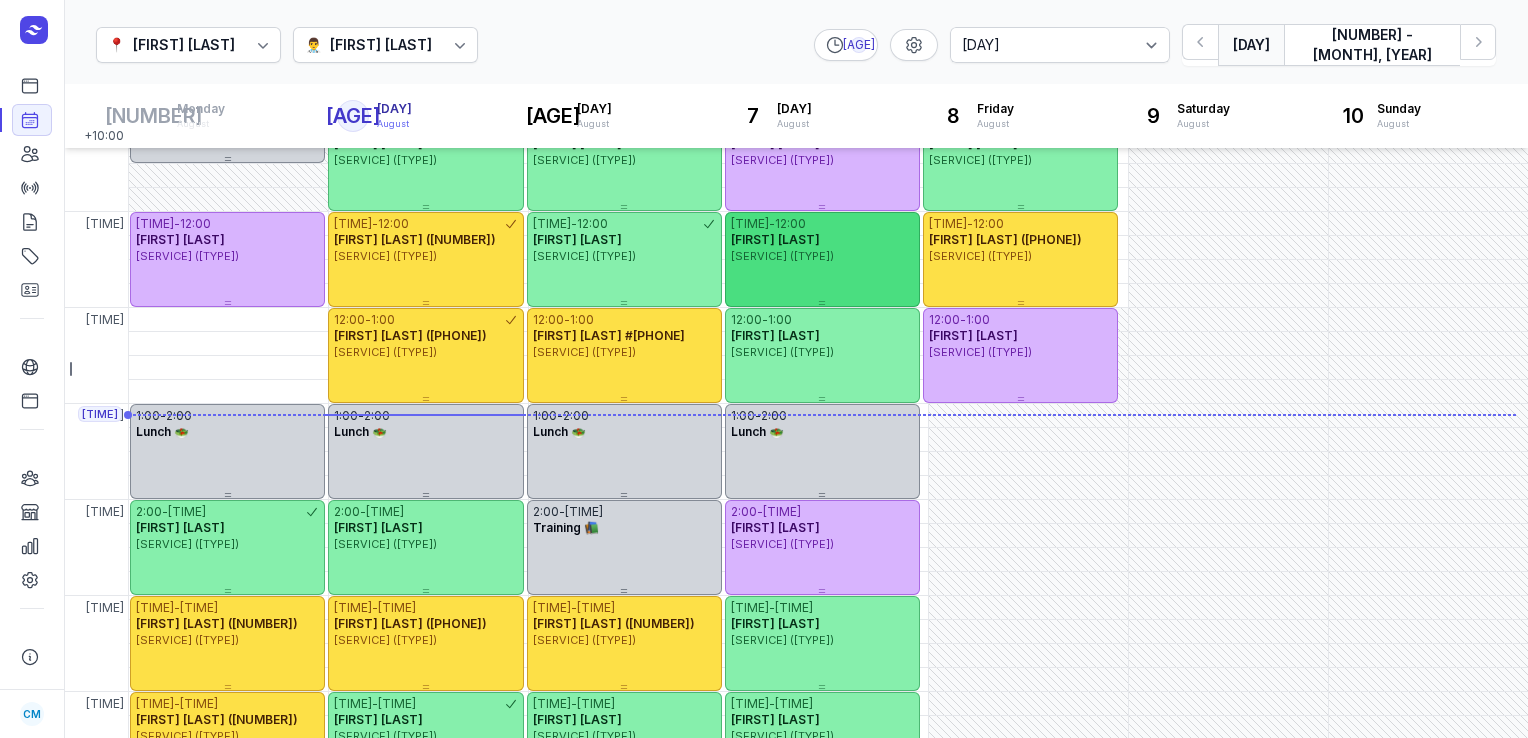 click on "11:00 - 12:00 [FIRST] [LAST] Individual Counselling (O.P)" at bounding box center (822, 259) 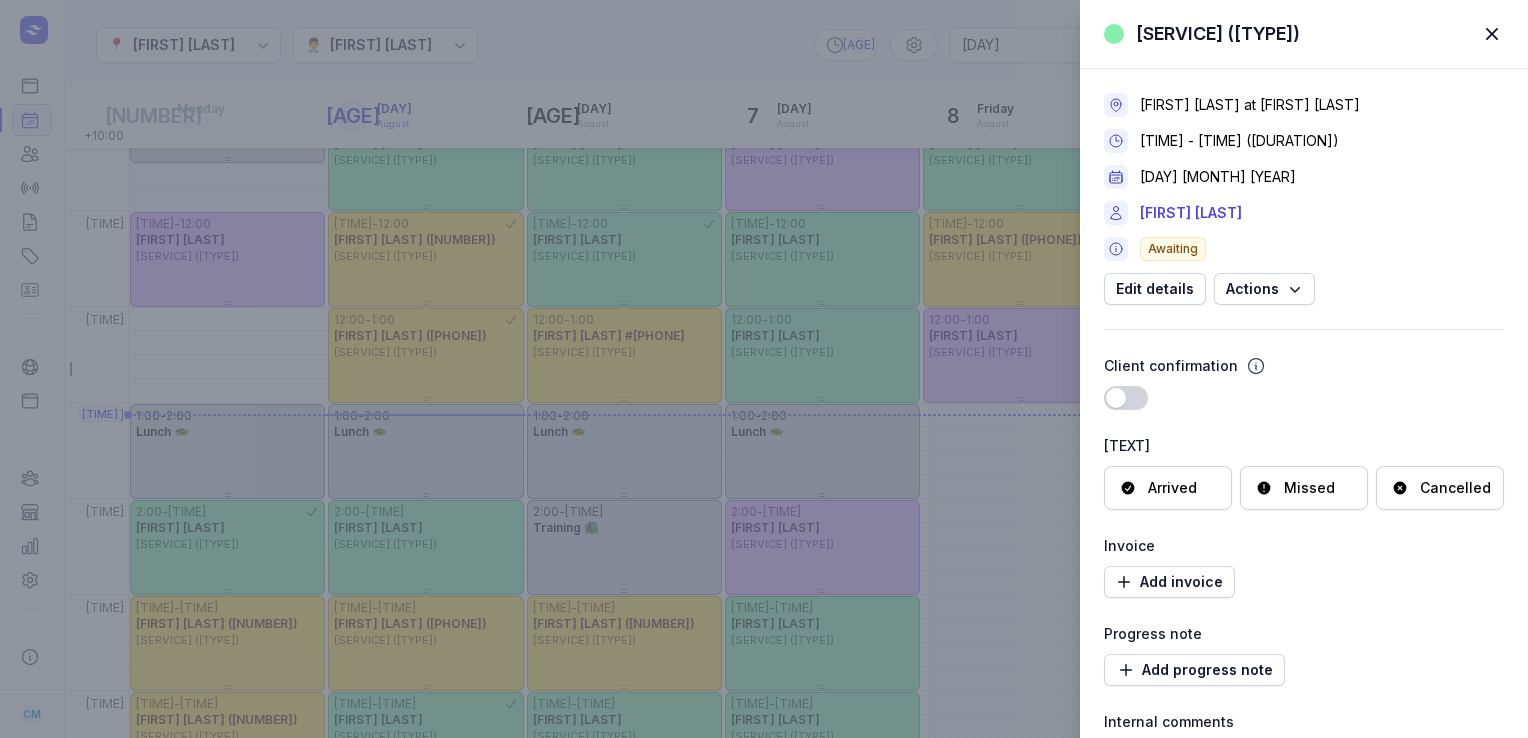 click on "Cancelled" at bounding box center [1440, 488] 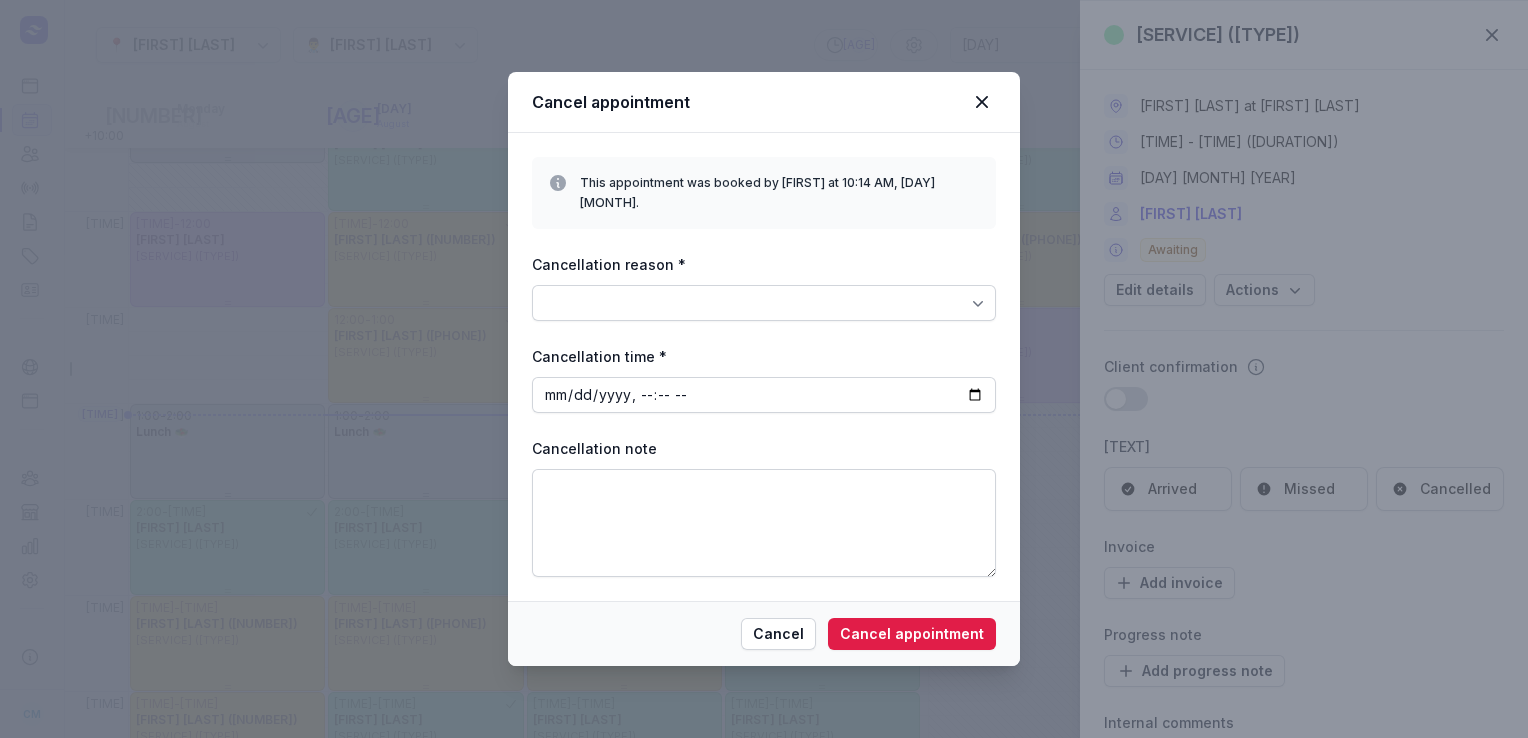 click at bounding box center [978, 303] 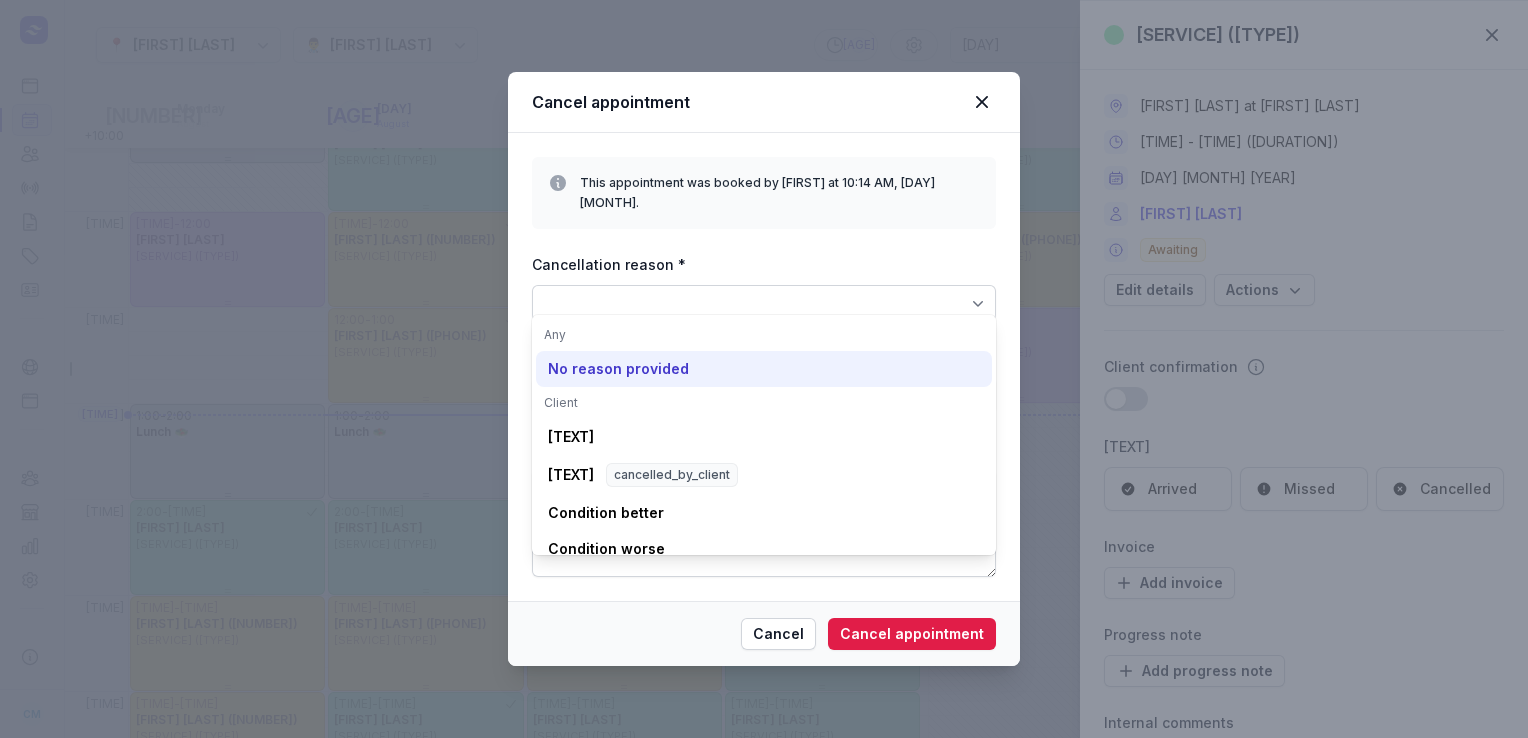 click on "No reason provided" 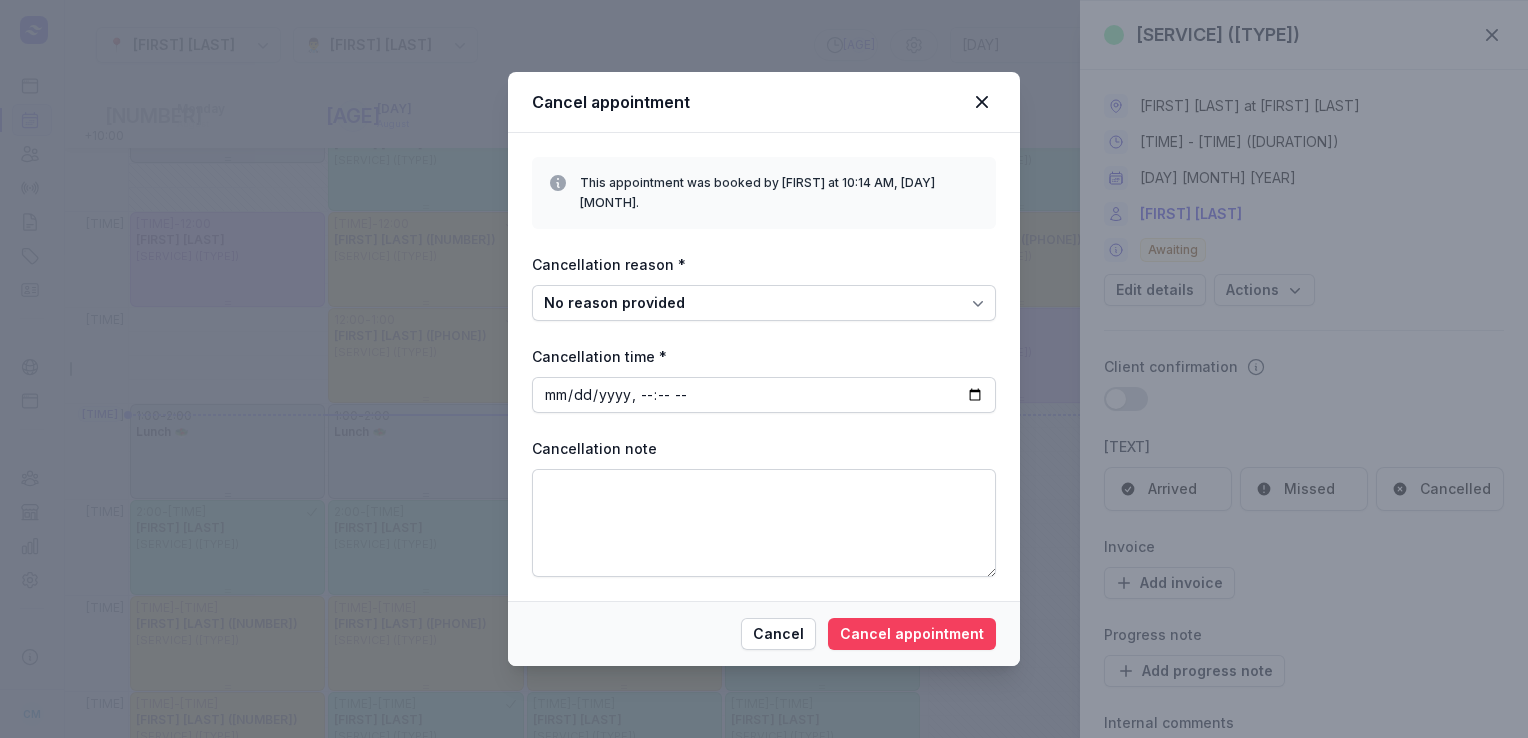 click on "Cancel appointment" at bounding box center [912, 634] 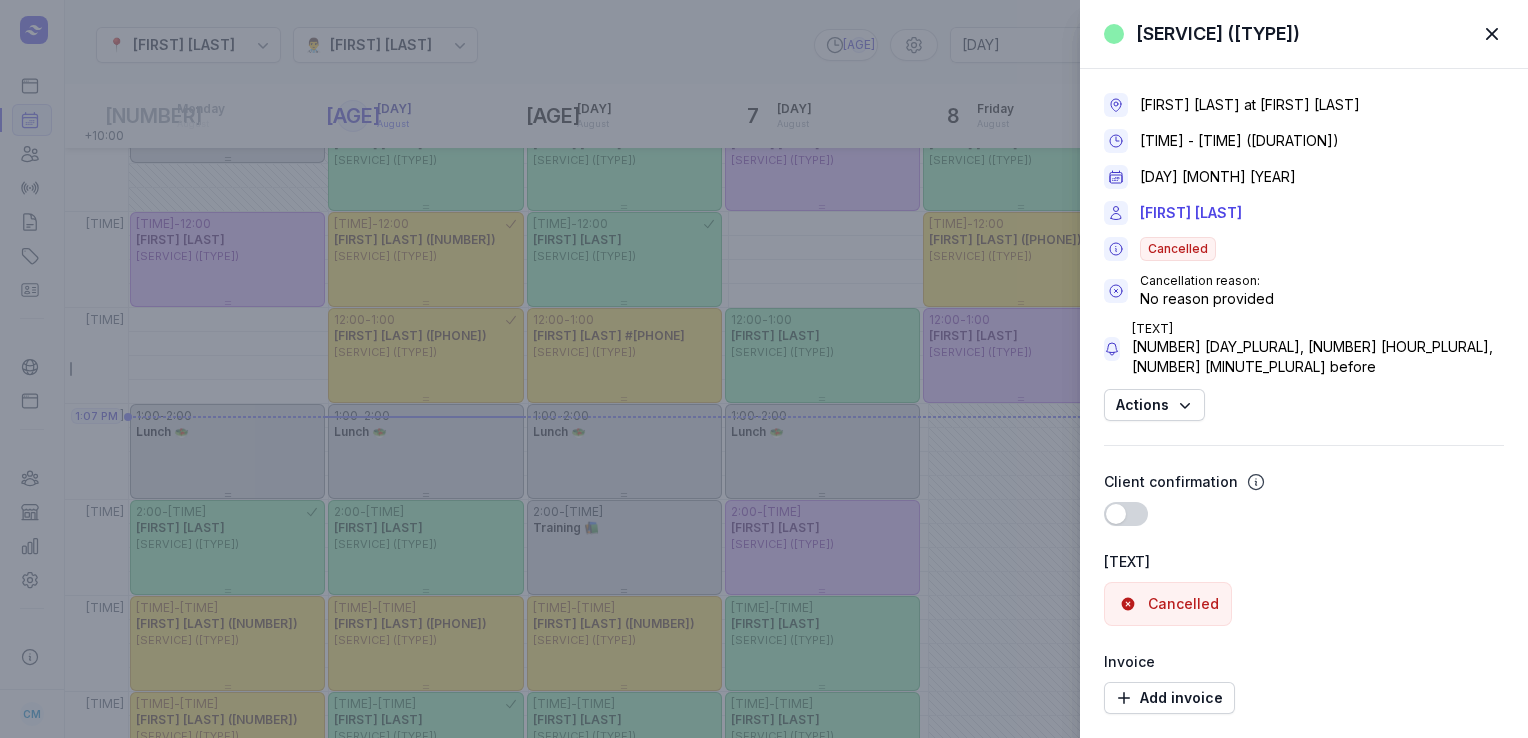click at bounding box center [1492, 34] 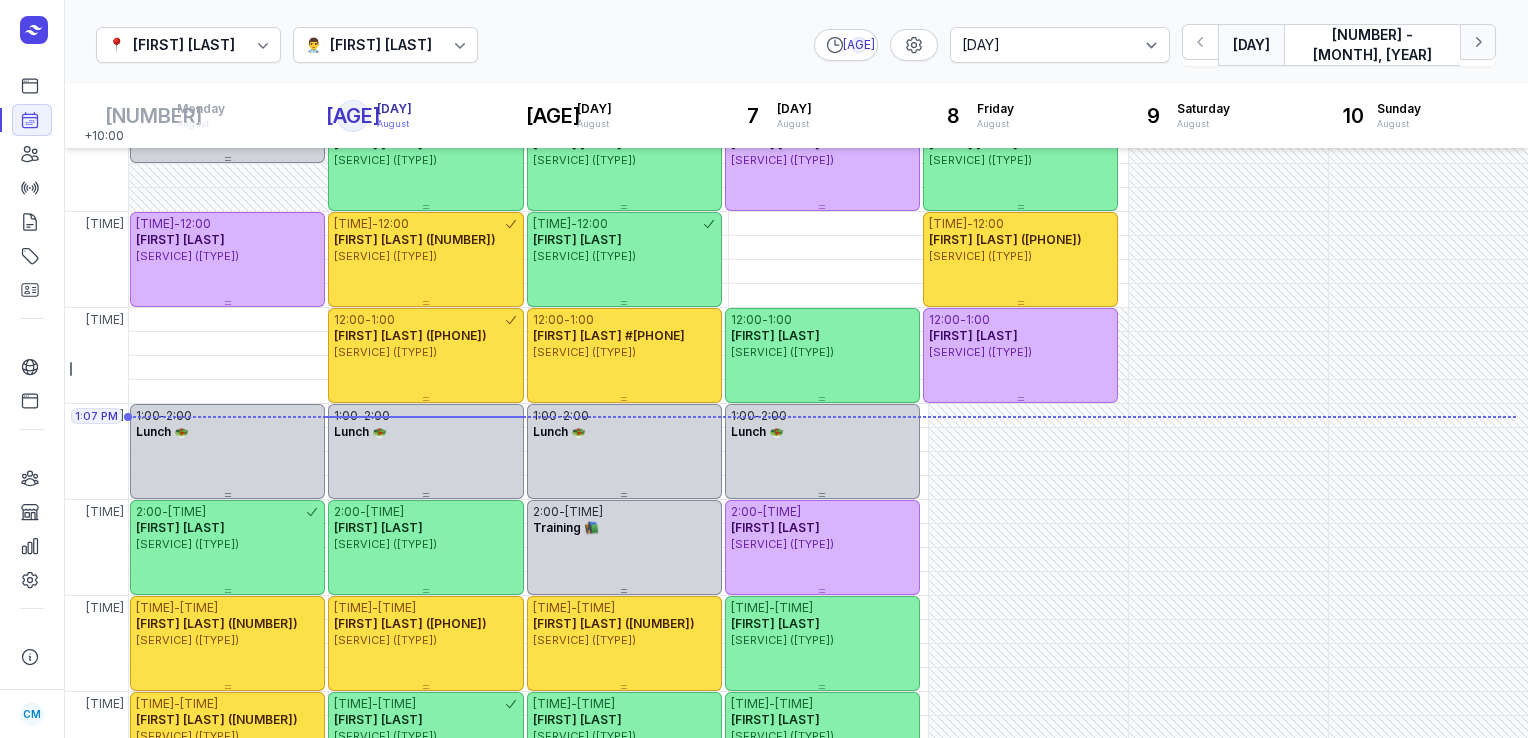 click 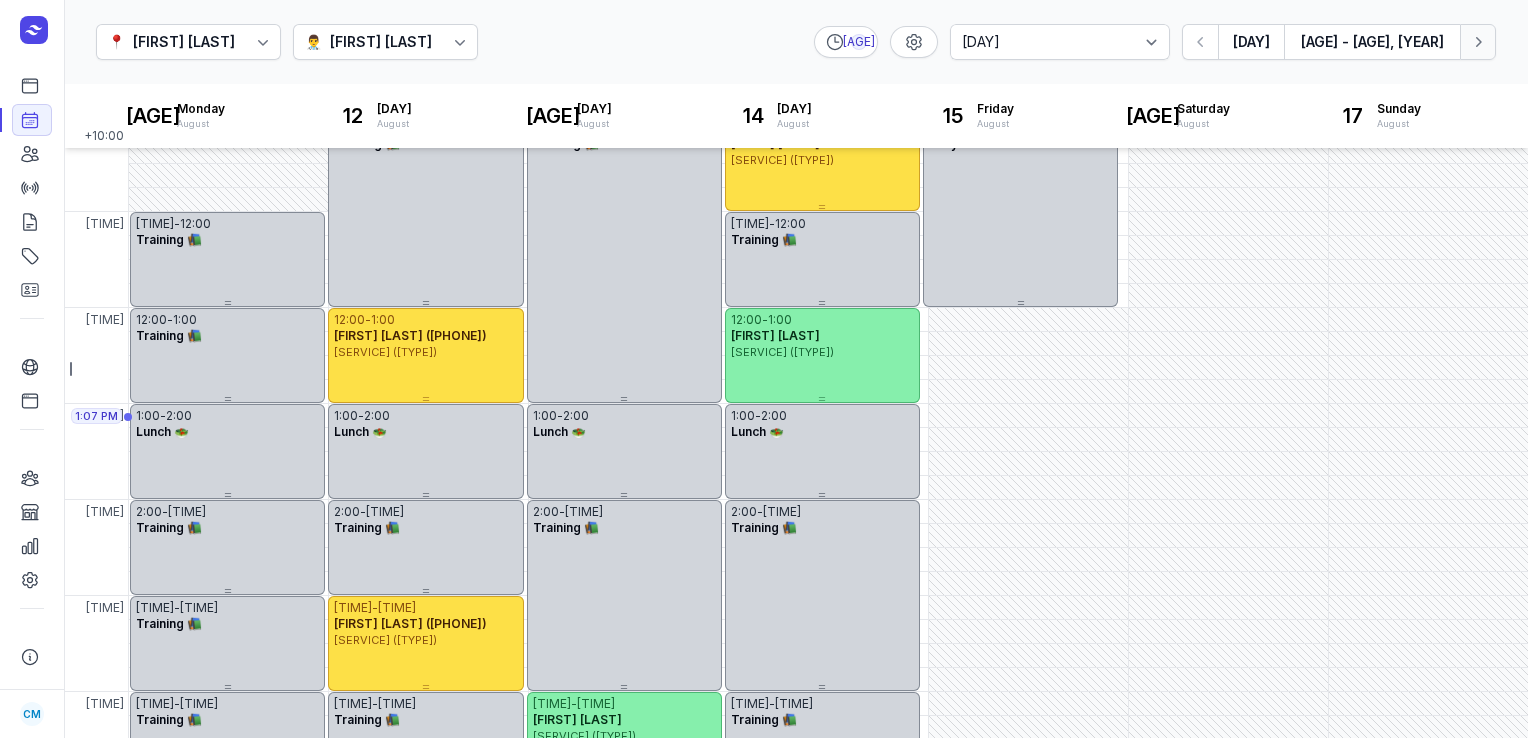 click 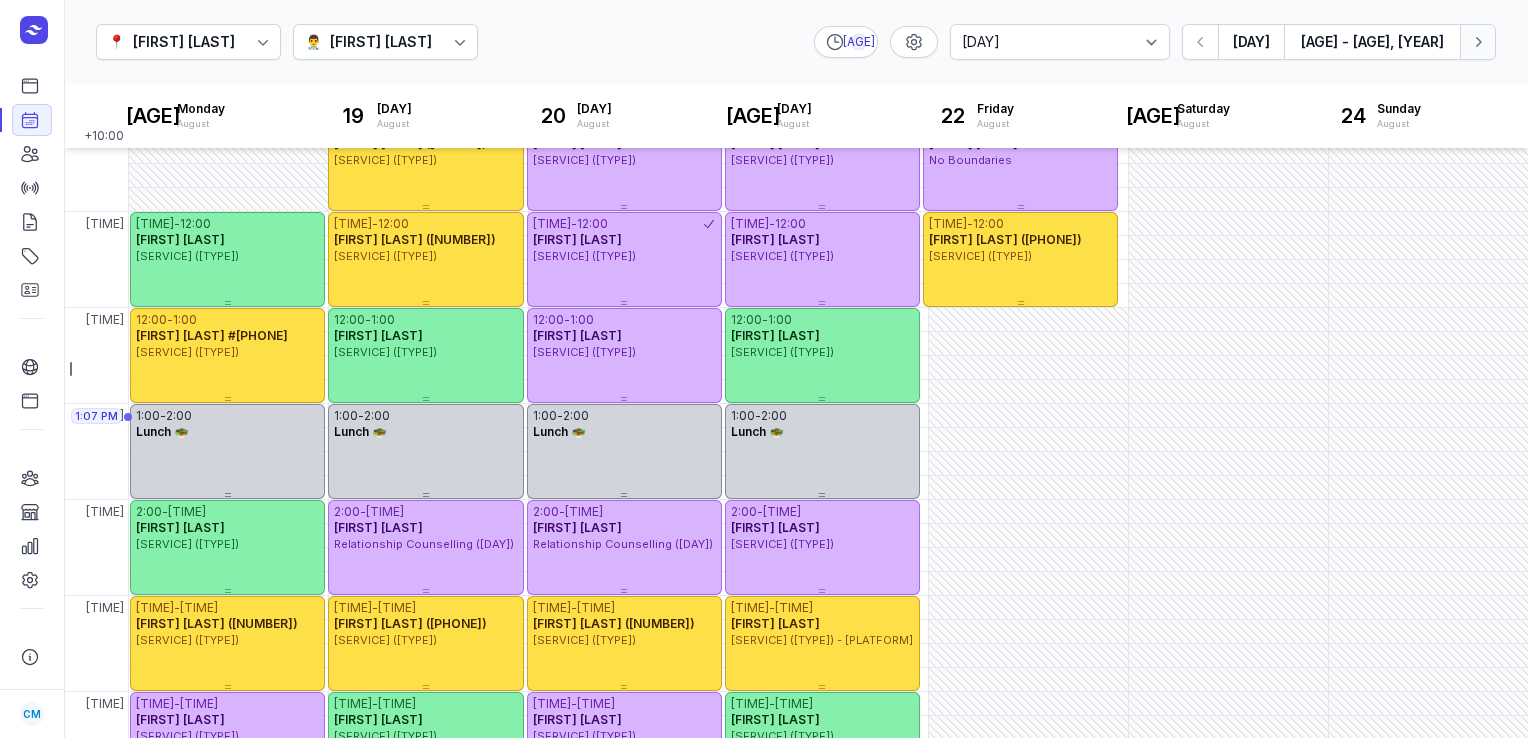 click 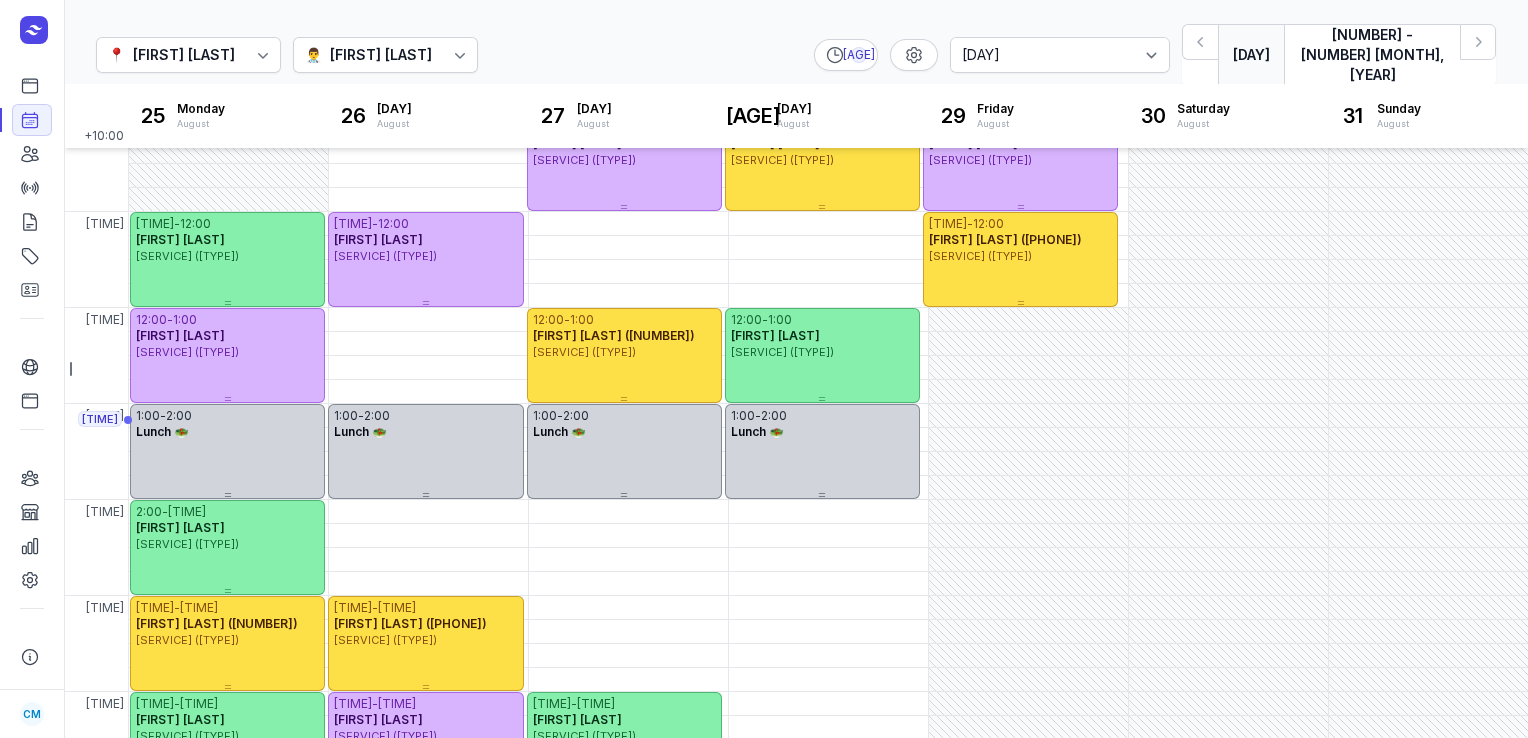 click on "[DAY]" at bounding box center (1251, 55) 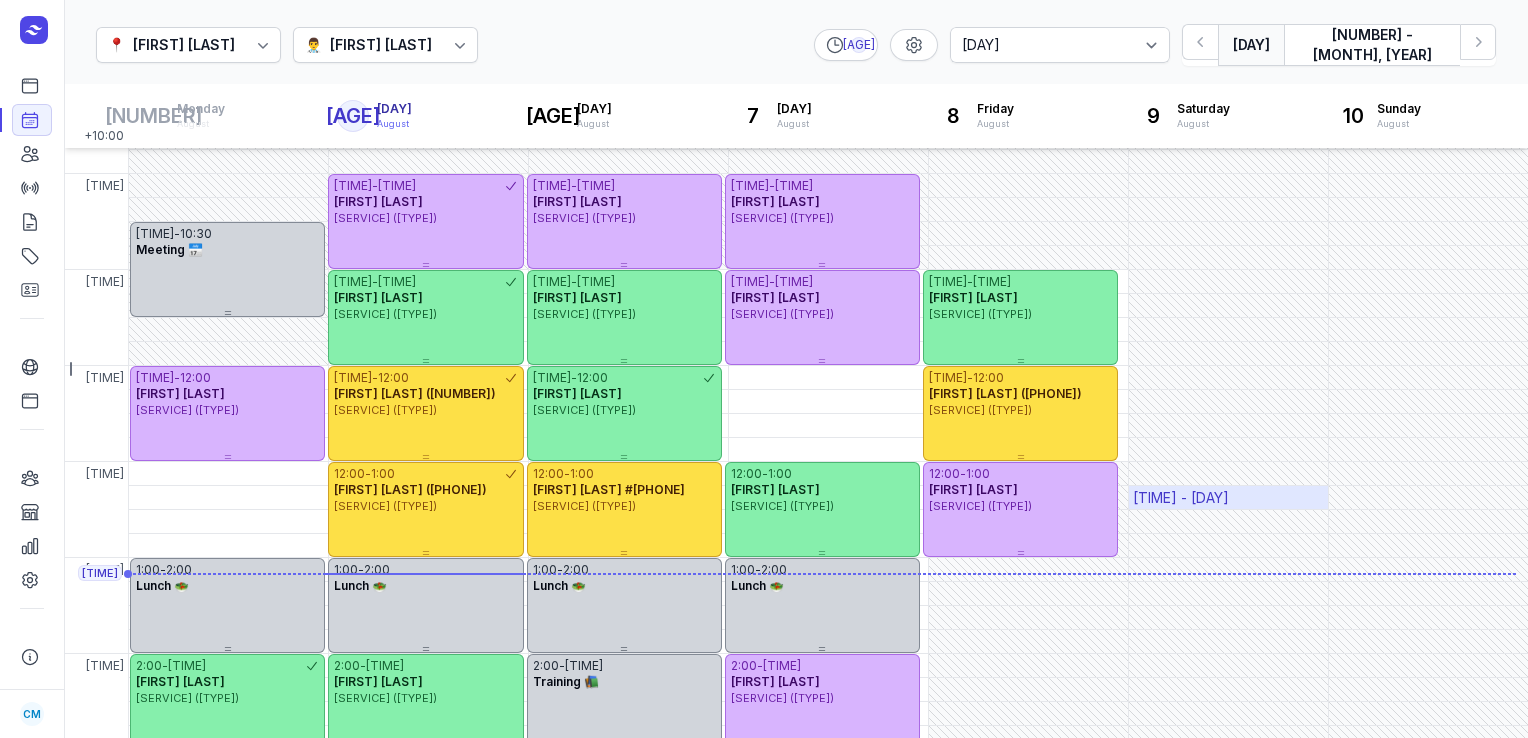 scroll, scrollTop: 71, scrollLeft: 0, axis: vertical 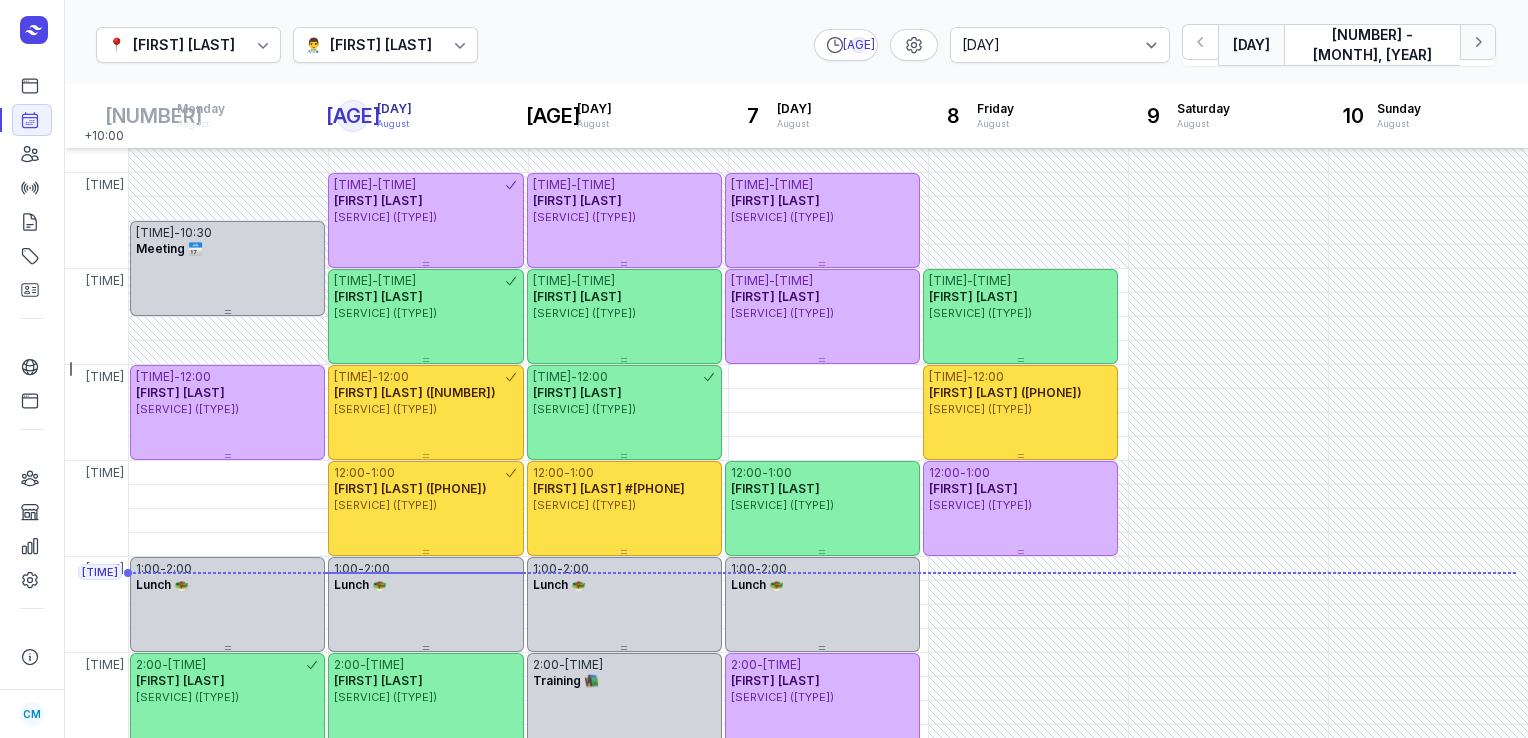 click 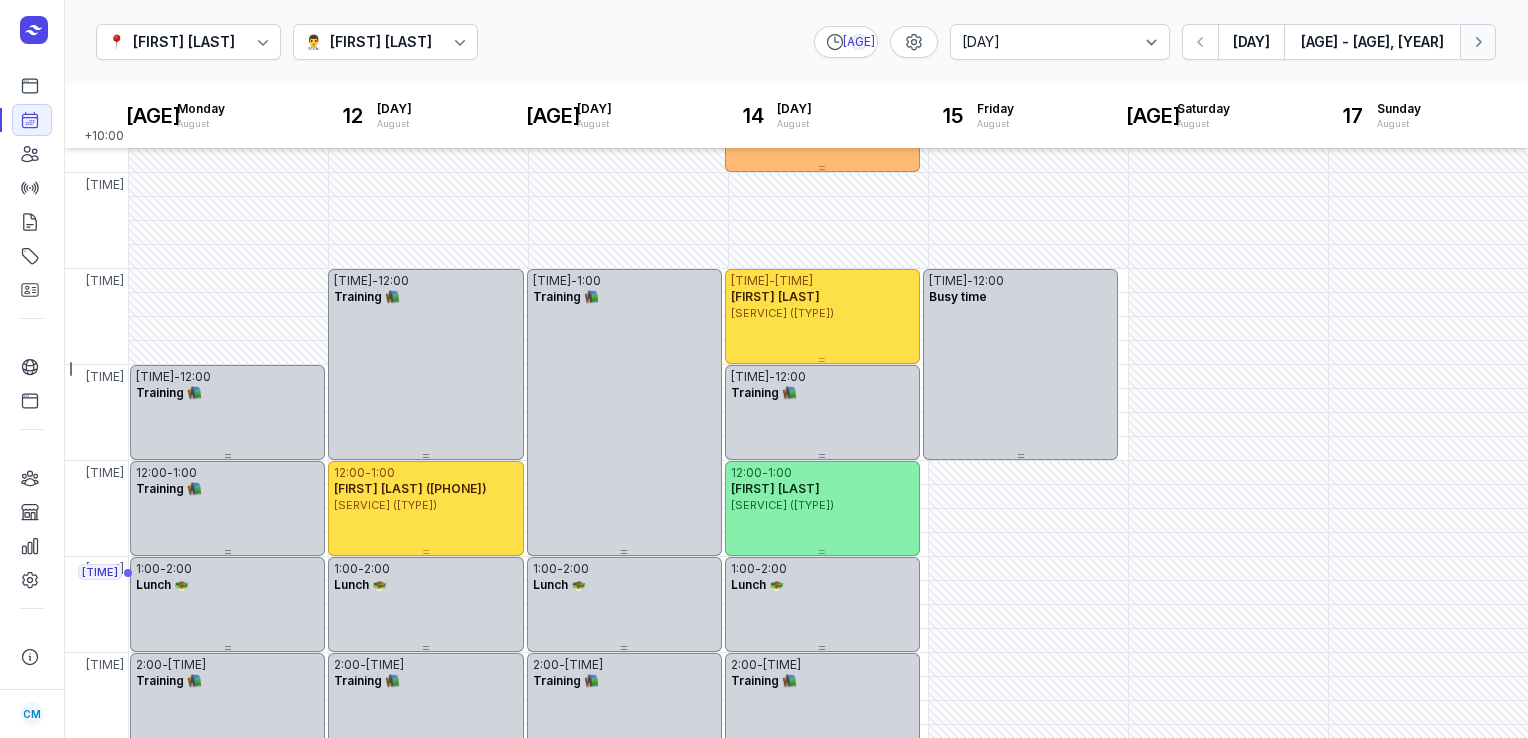 click 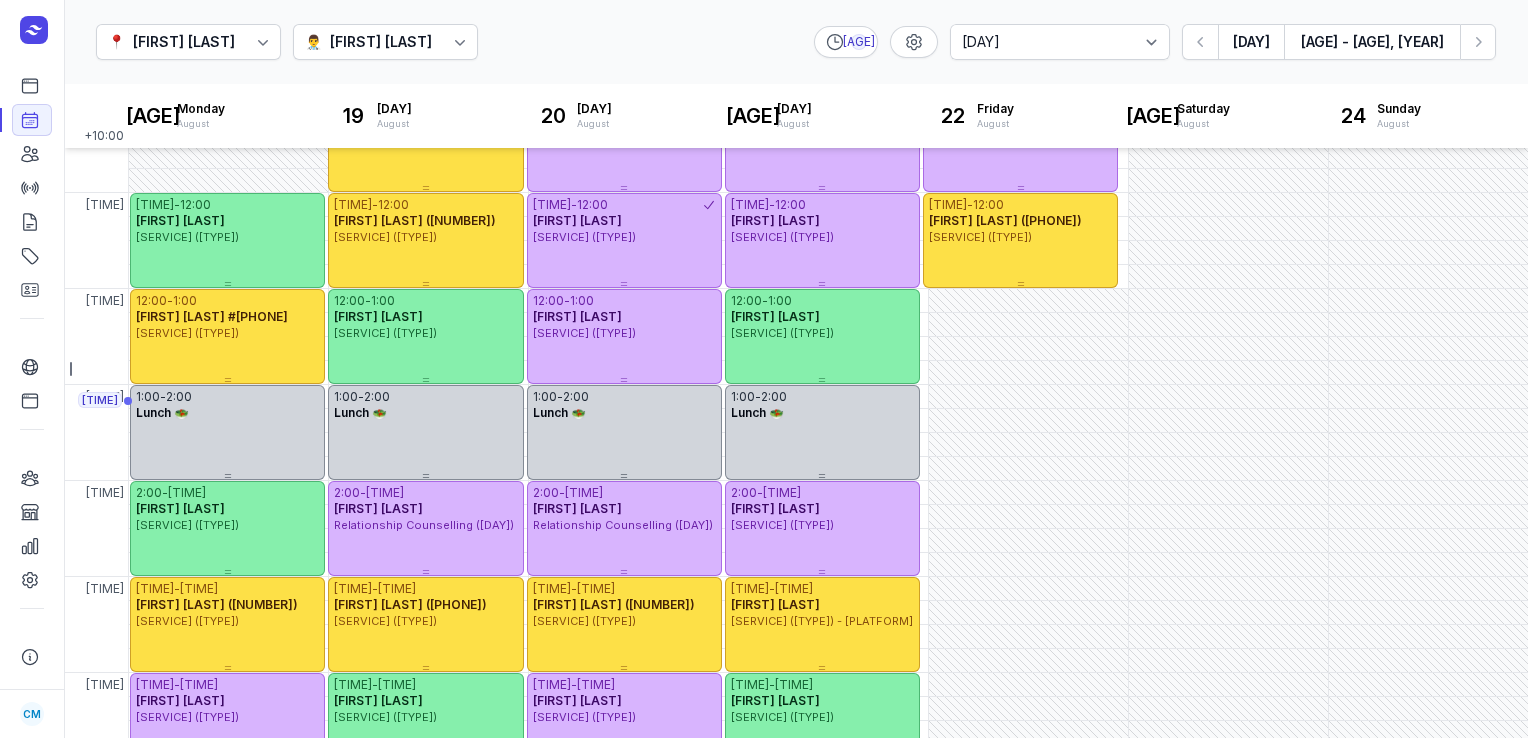 scroll, scrollTop: 96, scrollLeft: 0, axis: vertical 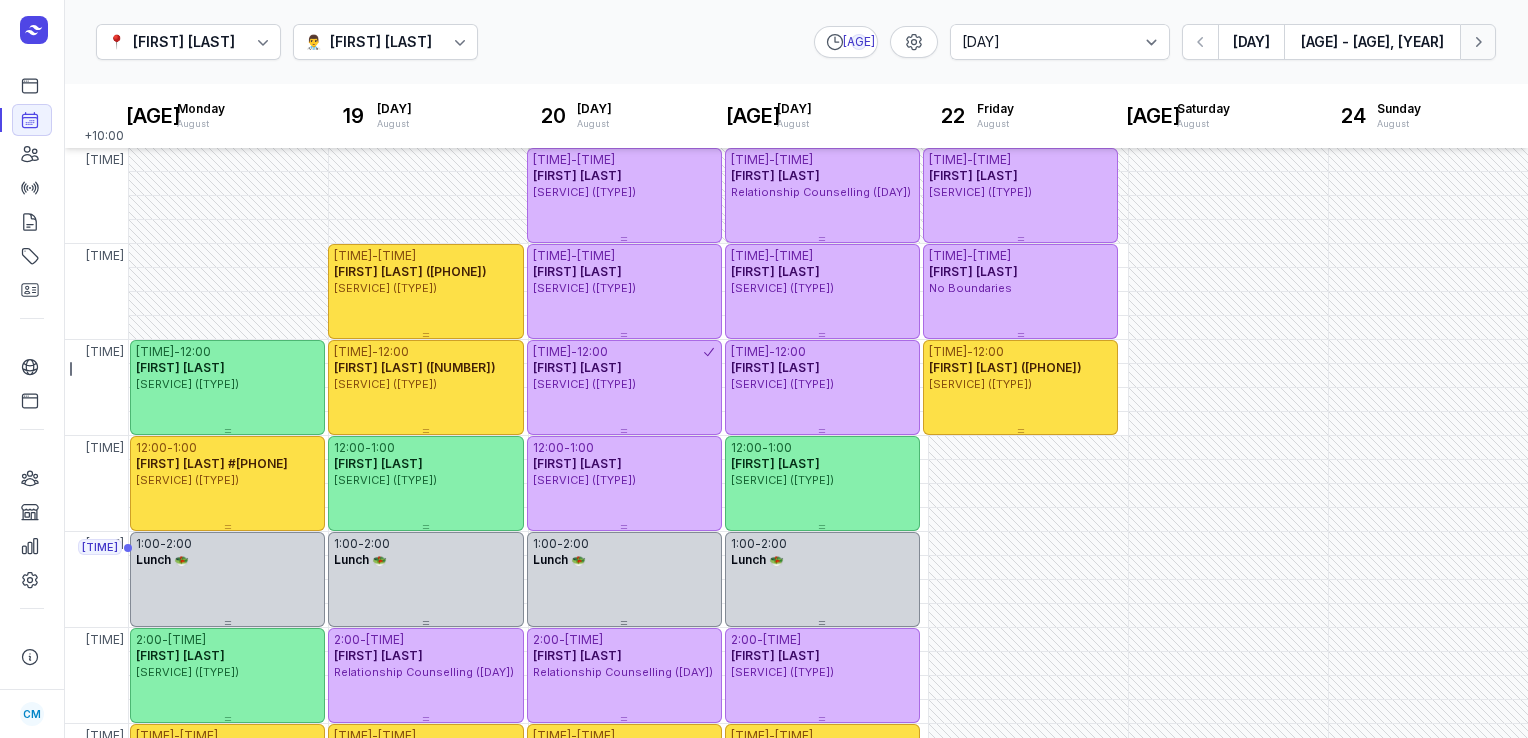 click 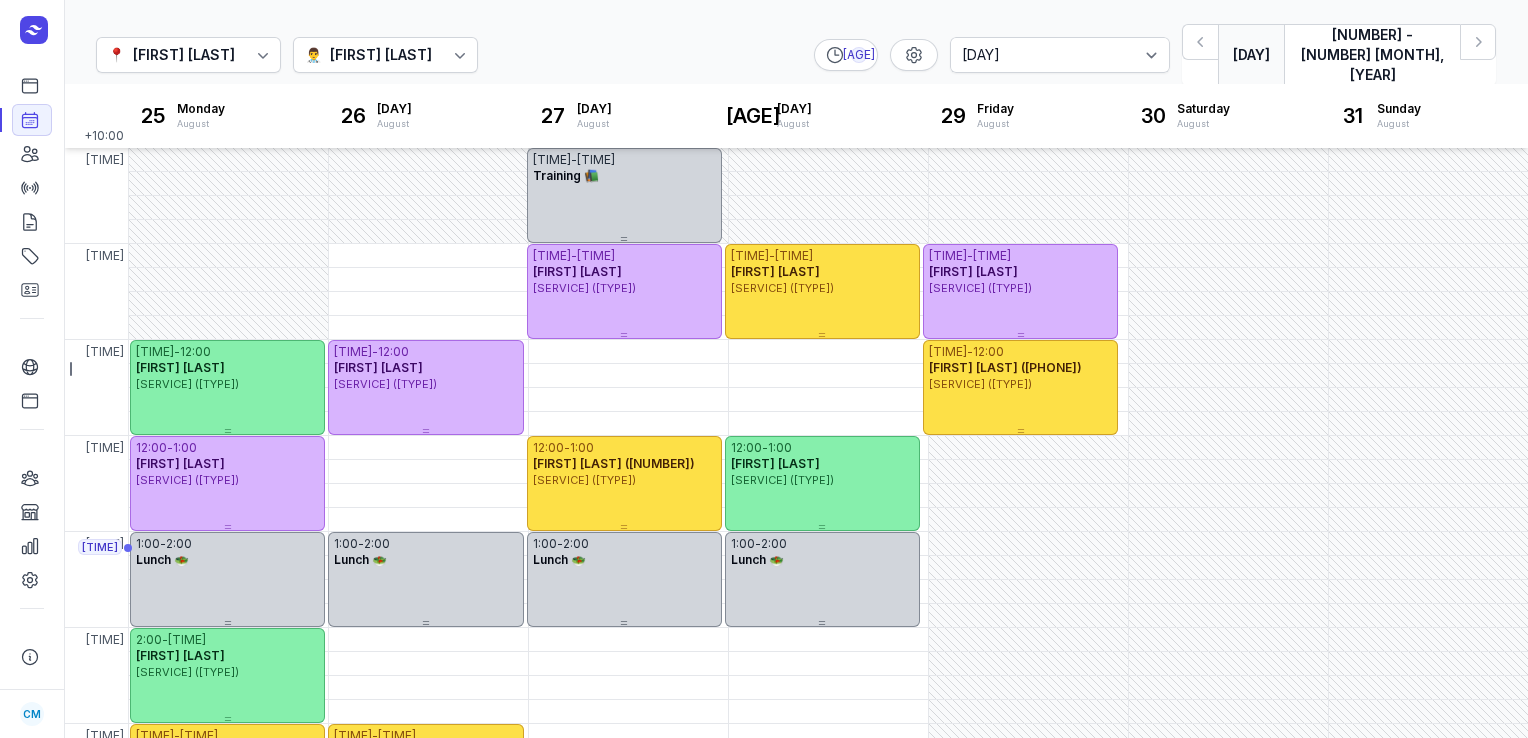 click on "[DAY]" at bounding box center (1251, 55) 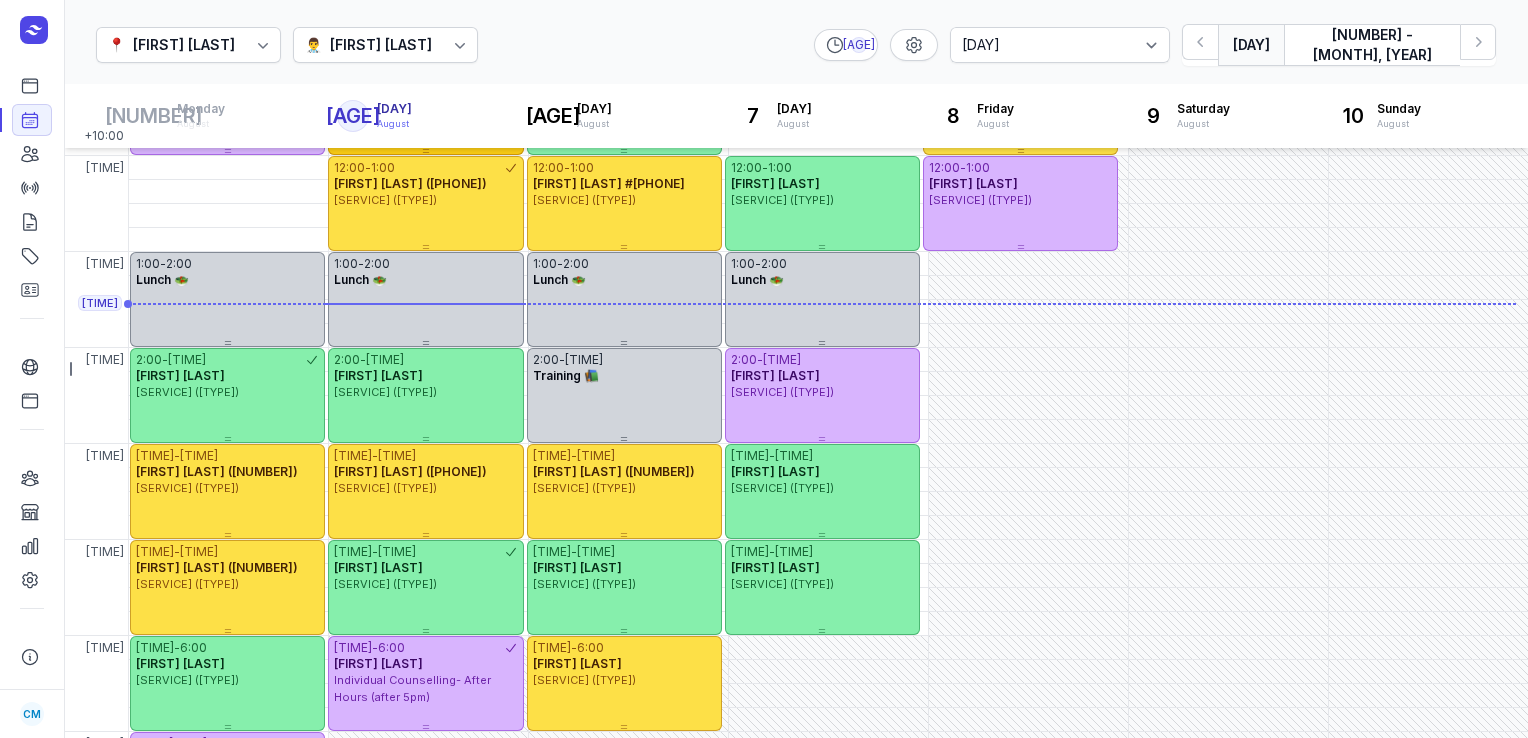 scroll, scrollTop: 375, scrollLeft: 0, axis: vertical 